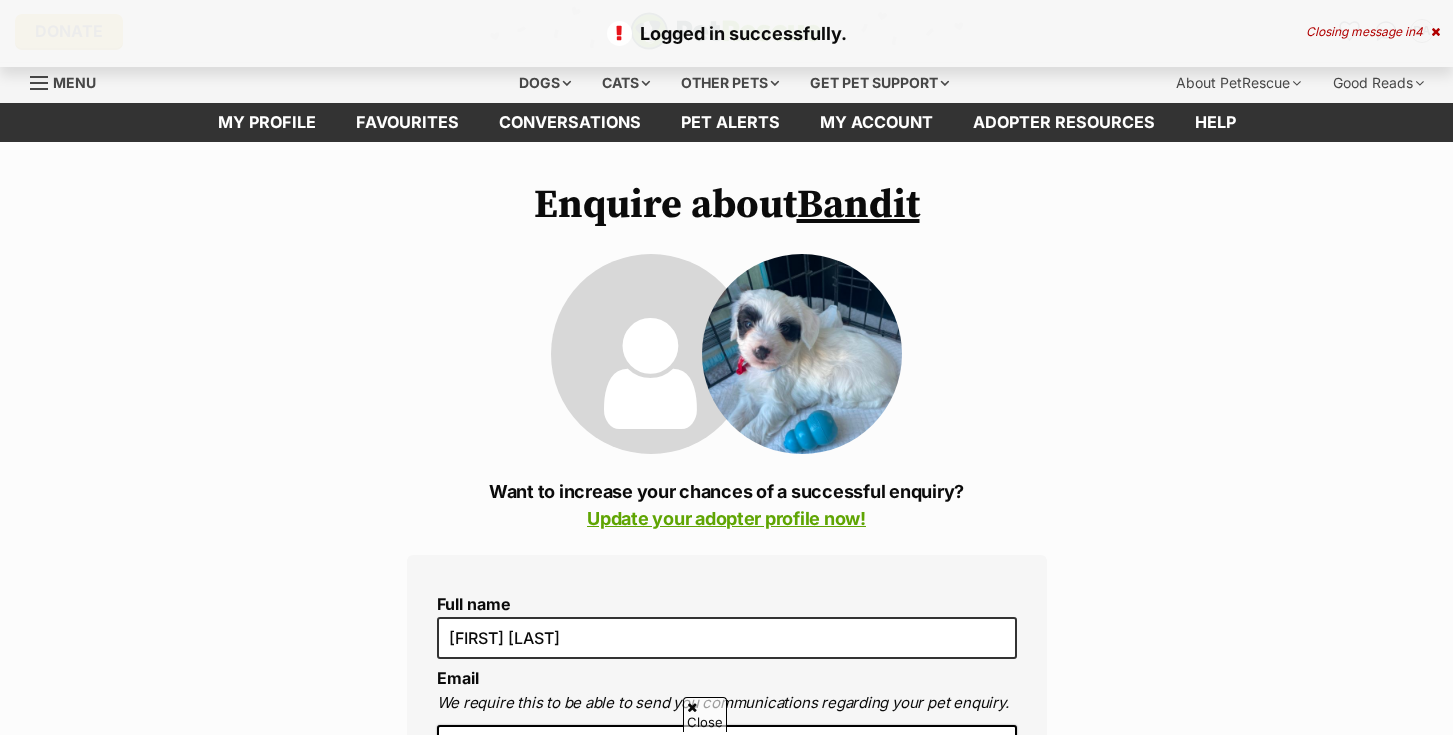 scroll, scrollTop: 384, scrollLeft: 0, axis: vertical 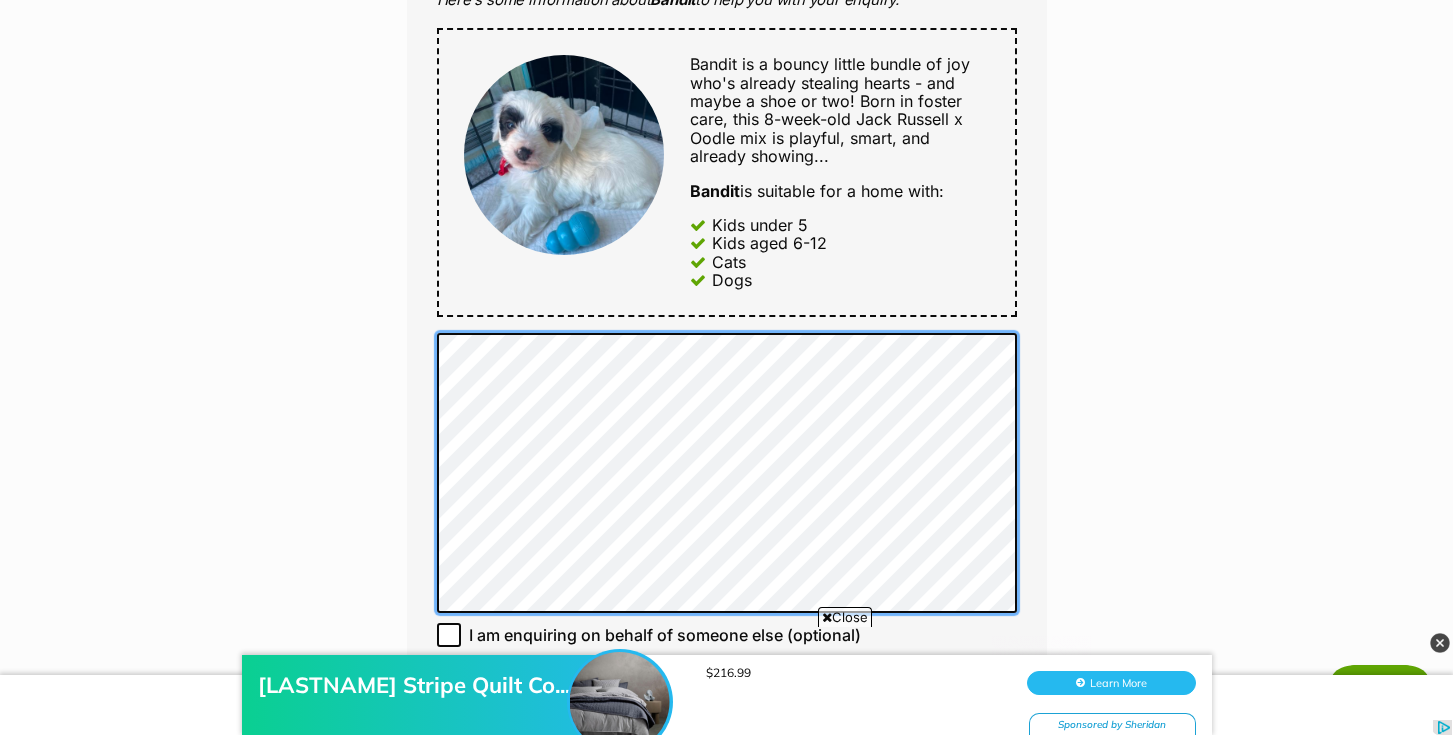 click on "Full name Daina Abbott
Email
We require this to be able to send you communications regarding your pet enquiry.
daina.abbott@gmail.com
Phone number United States +1 United Kingdom +44 Afghanistan (‫افغانستان‬‎) +93 Albania (Shqipëri) +355 Algeria (‫الجزائر‬‎) +213 American Samoa +1684 Andorra +376 Angola +244 Anguilla +1264 Antigua and Barbuda +1268 Argentina +54 Armenia (Հայաստան) +374 Aruba +297 Australia +61 Austria (Österreich) +43 Azerbaijan (Azərbaycan) +994 Bahamas +1242 Bahrain (‫البحرين‬‎) +973 Bangladesh (বাংলাদেশ) +880 Barbados +1246 Belarus (Беларусь) +375 Belgium (België) +32 Belize +501 Benin (Bénin) +229 Bermuda +1441 Bhutan (འབྲུག) +975 Bolivia +591 Bosnia and Herzegovina (Босна и Херцеговина) +387 Botswana +267 Brazil (Brasil) +55 British Indian Ocean Territory +246 British Virgin Islands +1284 Brunei +673 Bulgaria (България) +359 Burkina Faso +226 +257 +855 +1" at bounding box center [727, 149] 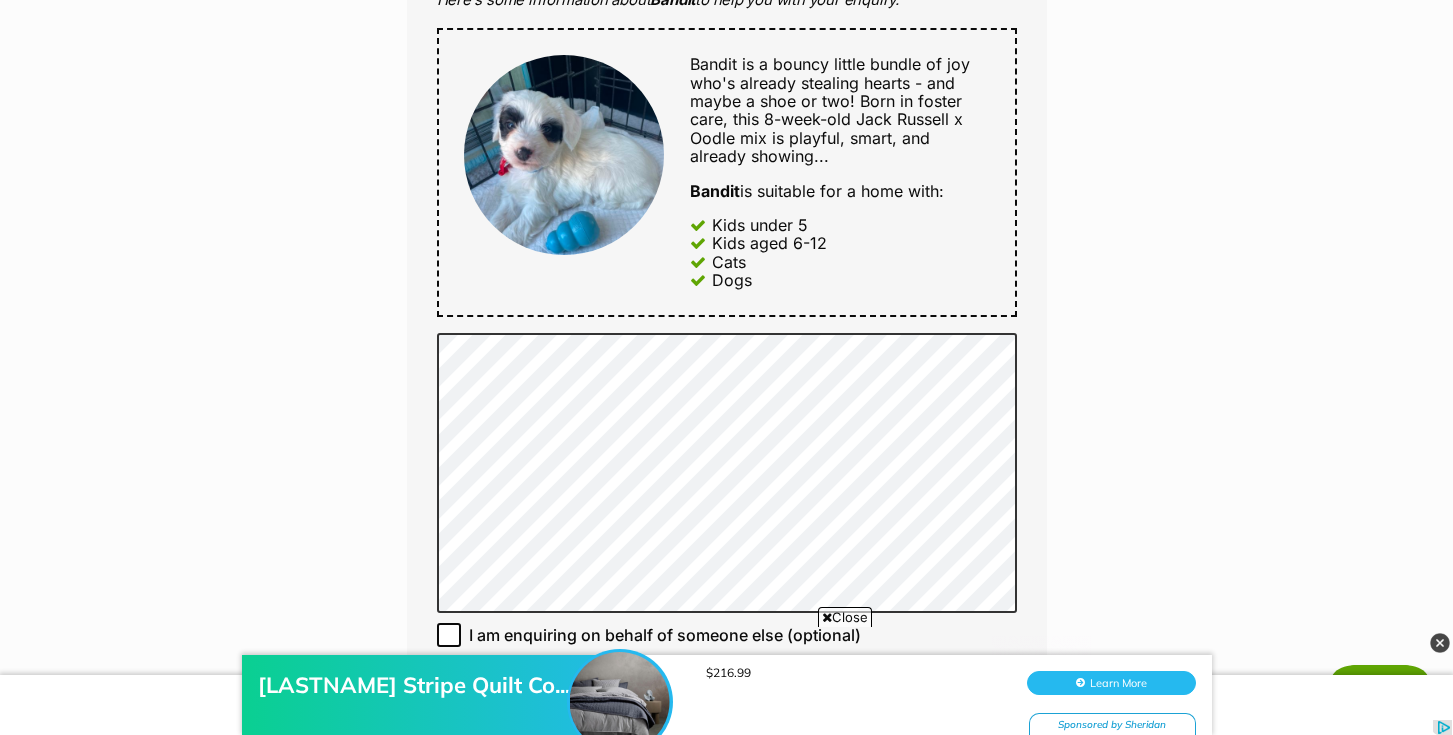 click on "Enquire about  Bandit
Want to increase your chances of a successful enquiry?
Update your adopter profile now!
Full name Daina Abbott
Email
We require this to be able to send you communications regarding your pet enquiry.
daina.abbott@gmail.com
Phone number United States +1 United Kingdom +44 Afghanistan (‫افغانستان‬‎) +93 Albania (Shqipëri) +355 Algeria (‫الجزائر‬‎) +213 American Samoa +1684 Andorra +376 Angola +244 Anguilla +1264 Antigua and Barbuda +1268 Argentina +54 Armenia (Հայաստան) +374 Aruba +297 Australia +61 Austria (Österreich) +43 Azerbaijan (Azərbaycan) +994 Bahamas +1242 Bahrain (‫البحرين‬‎) +973 Bangladesh (বাংলাদেশ) +880 Barbados +1246 Belarus (Беларусь) +375 Belgium (België) +32 Belize +501 Benin (Bénin) +229 Bermuda +1441 Bhutan (འབྲུག) +975 Bolivia +591 Bosnia and Herzegovina (Босна и Херцеговина) +387 Botswana +267 Brazil (Brasil) +55 +1" at bounding box center (726, 446) 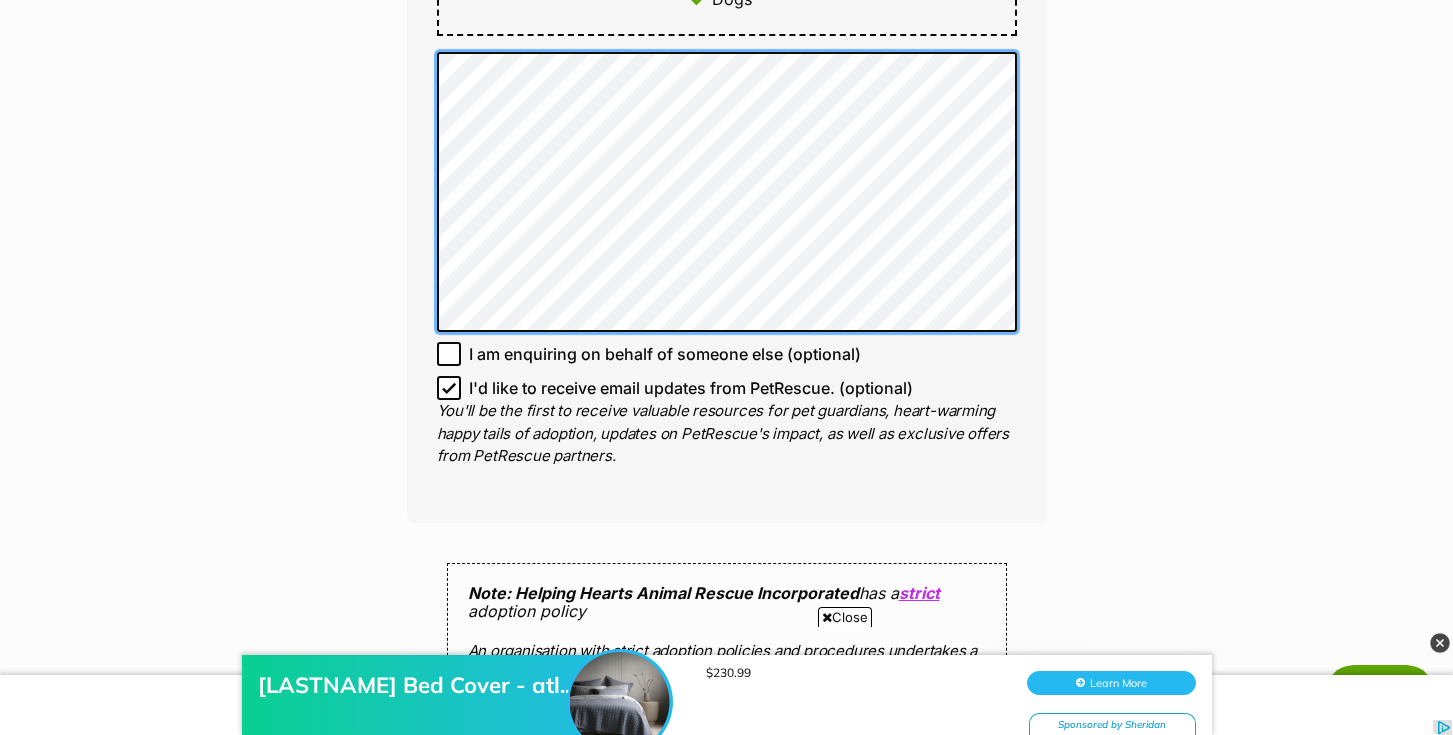scroll, scrollTop: 1401, scrollLeft: 0, axis: vertical 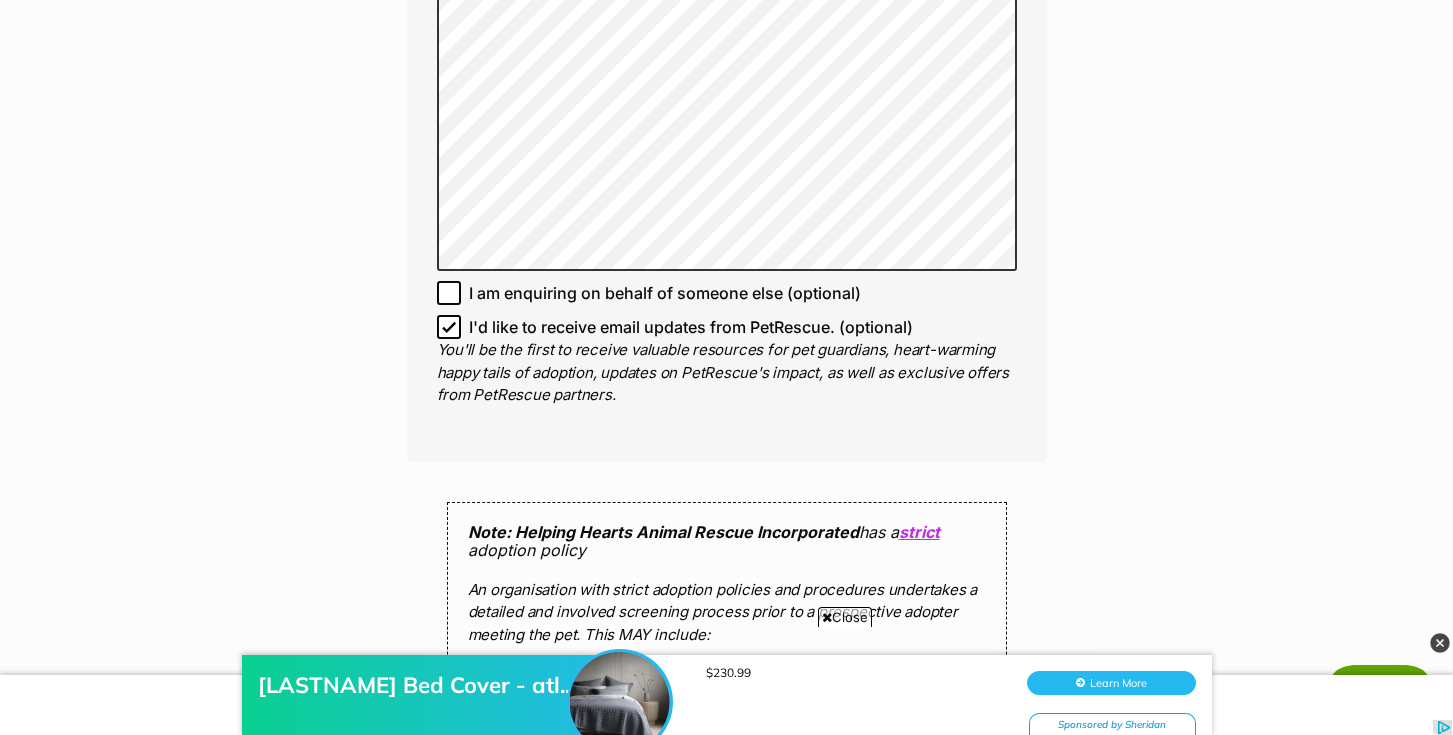 click on "Reilly Bed Cover - atl...
$230.99
Learn More
Sponsored by Sheridan" at bounding box center (726, 675) 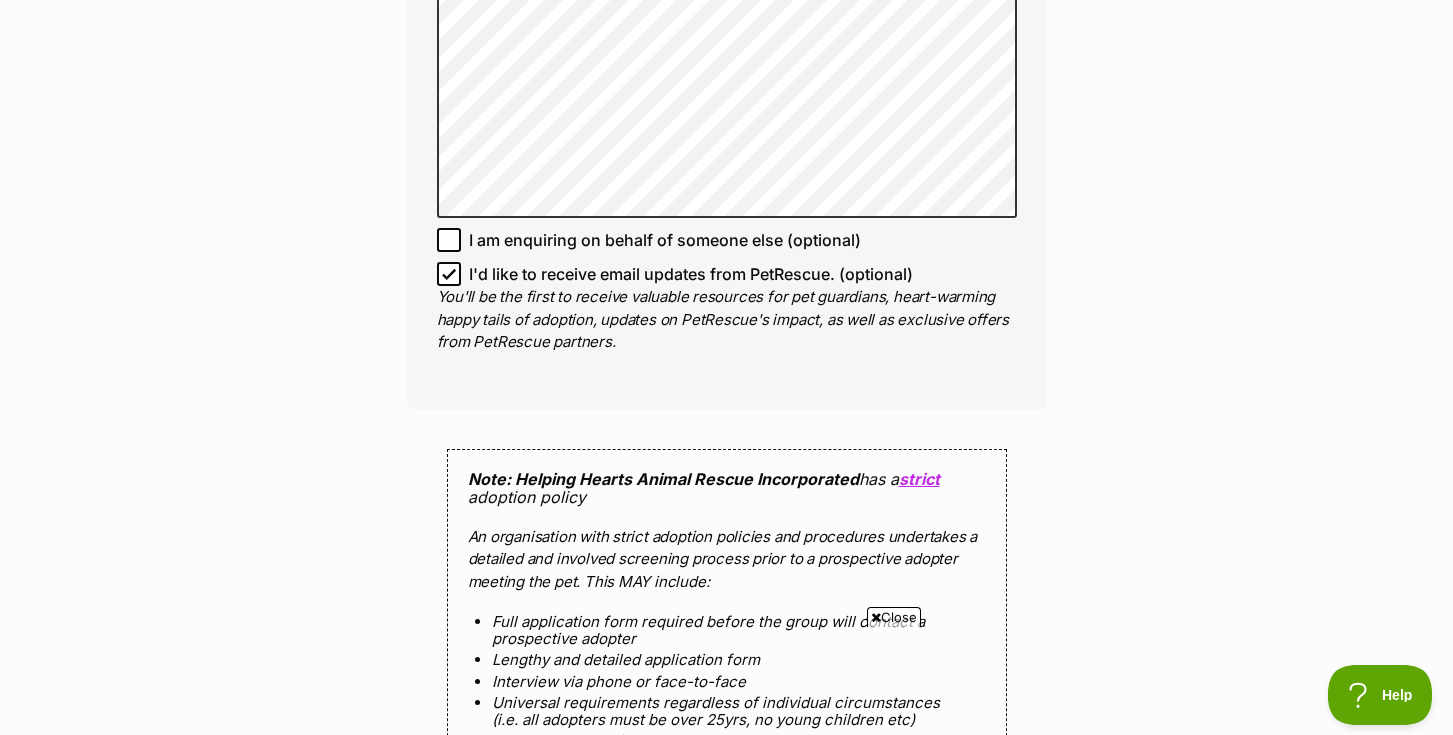 scroll, scrollTop: 1343, scrollLeft: 0, axis: vertical 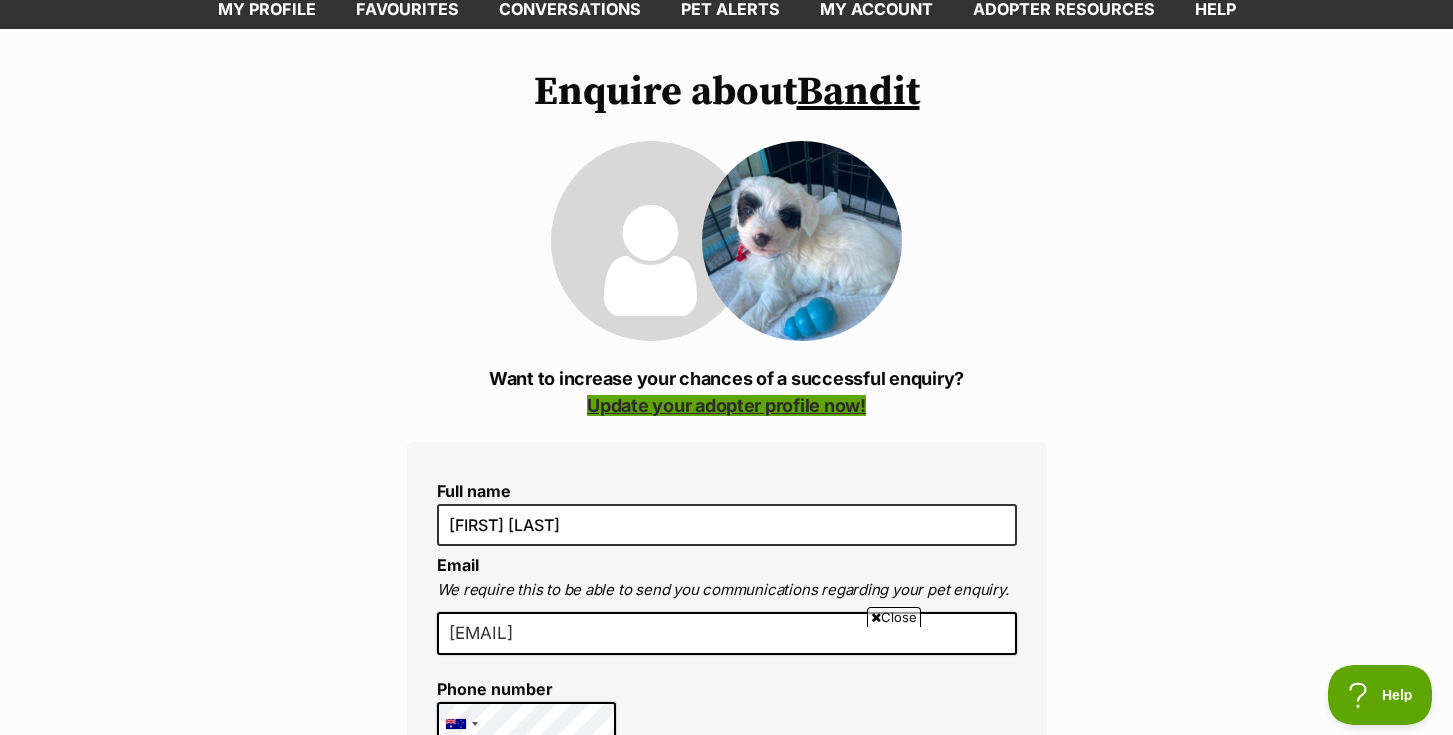 click on "Update your adopter profile now!" at bounding box center (726, 405) 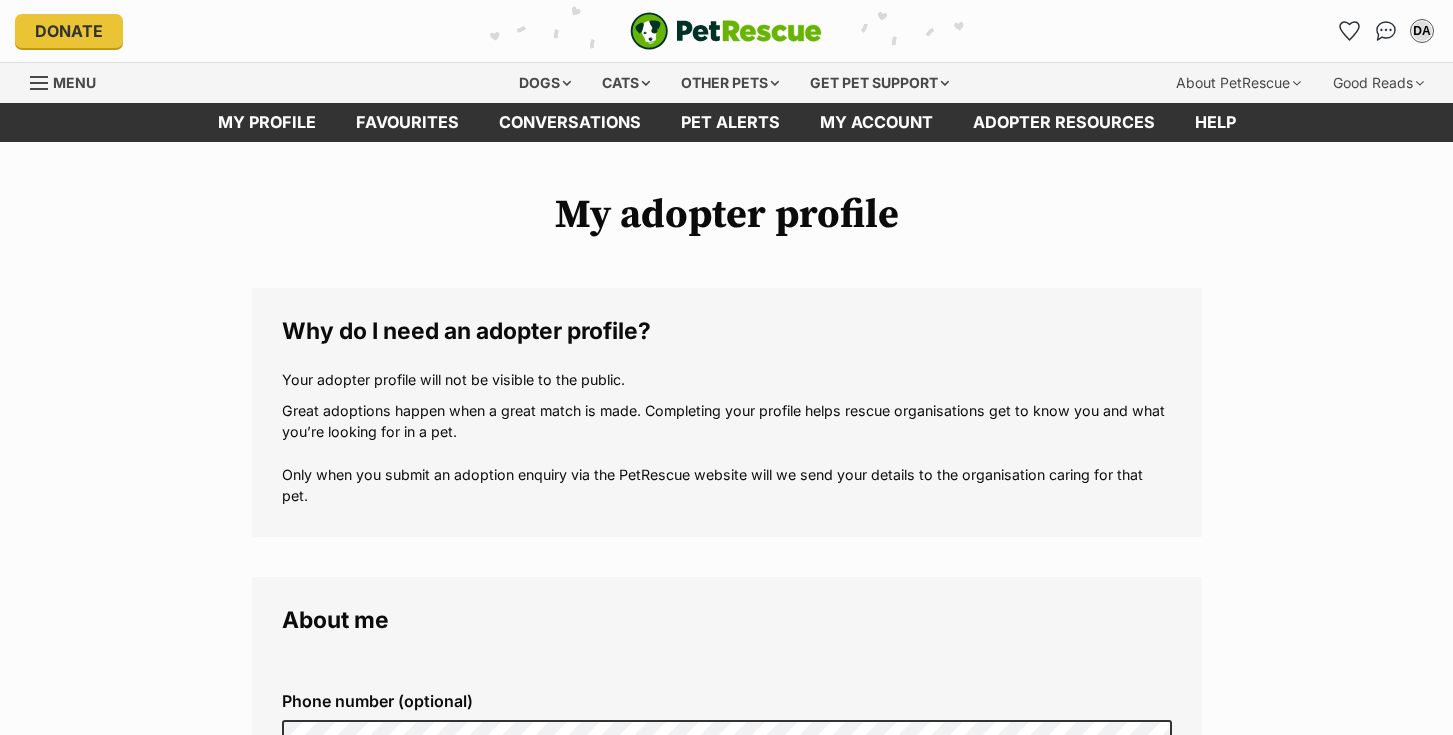 scroll, scrollTop: 65, scrollLeft: 0, axis: vertical 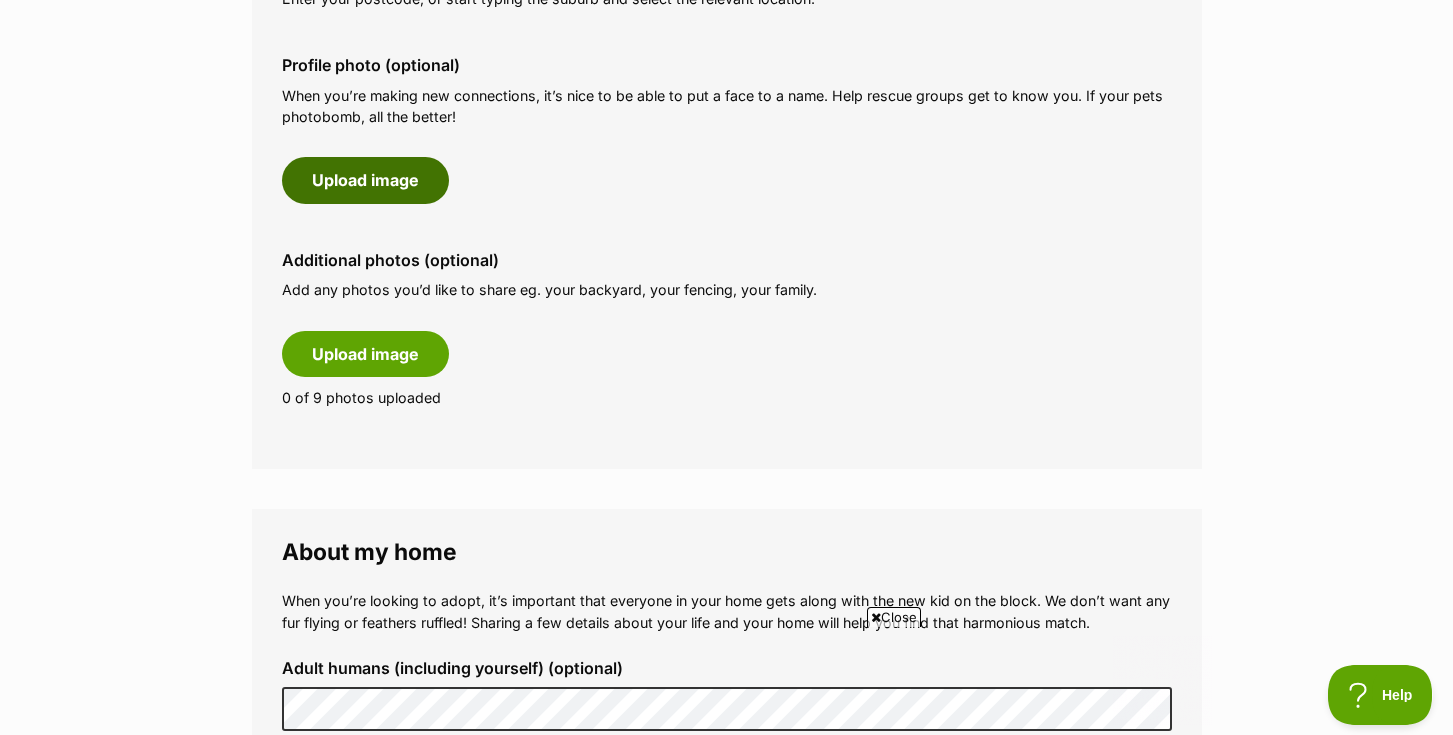 click on "Upload image" at bounding box center (365, 180) 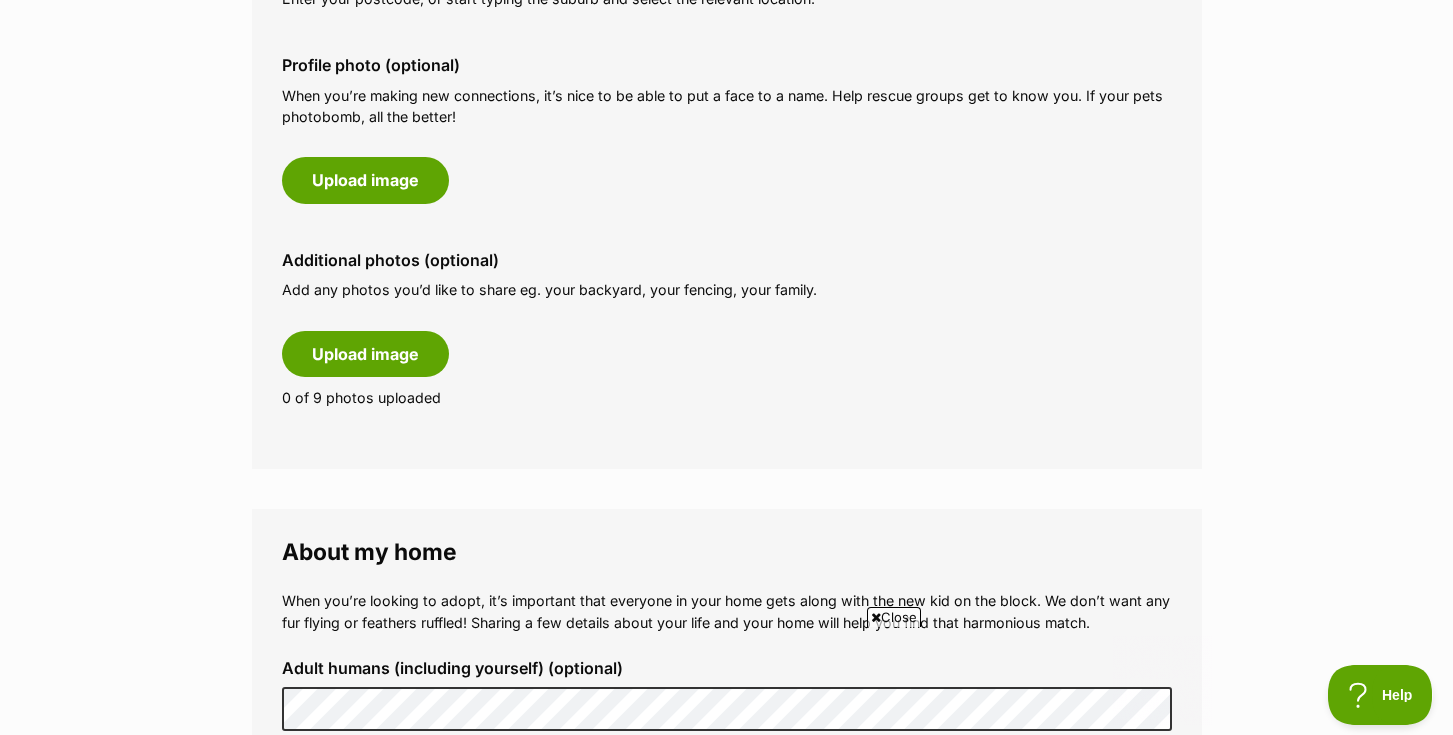 scroll, scrollTop: 0, scrollLeft: 0, axis: both 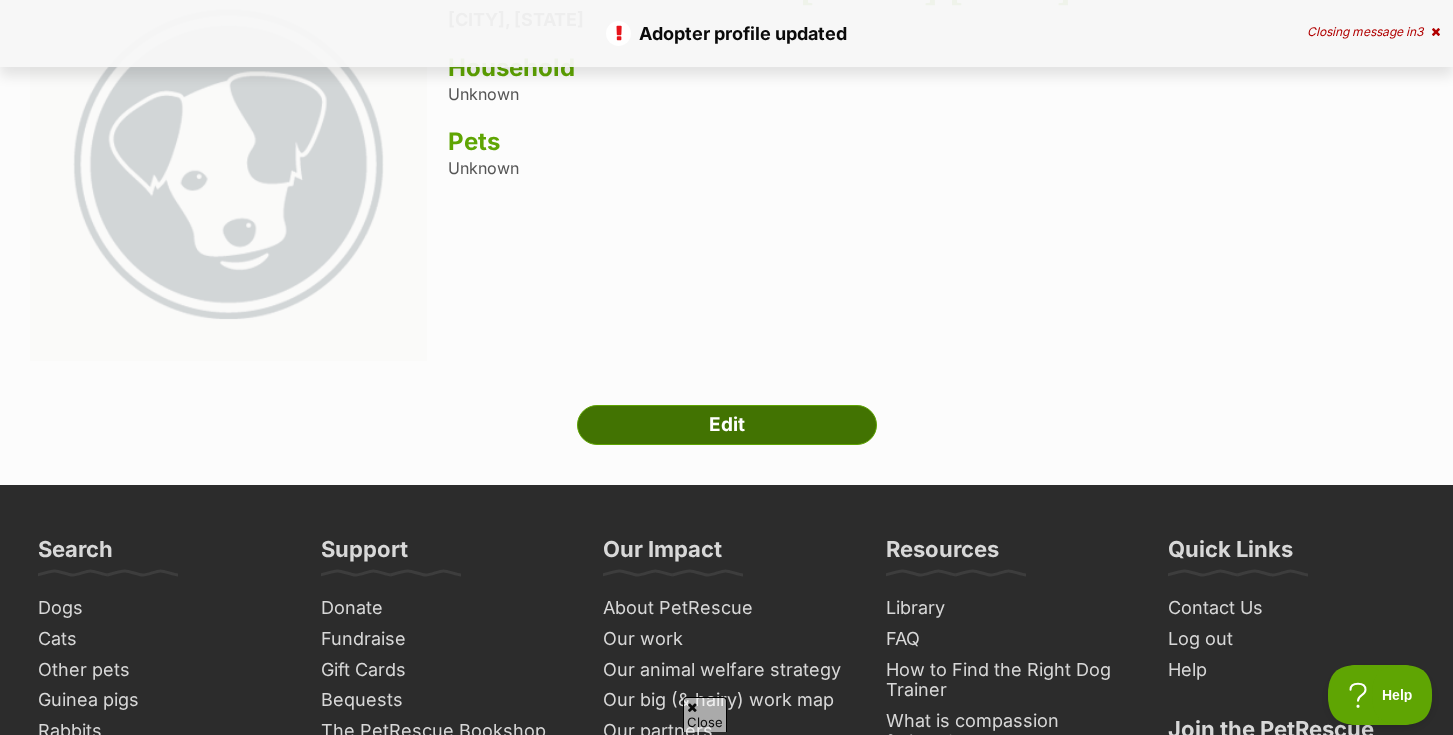 click on "Edit" at bounding box center [727, 425] 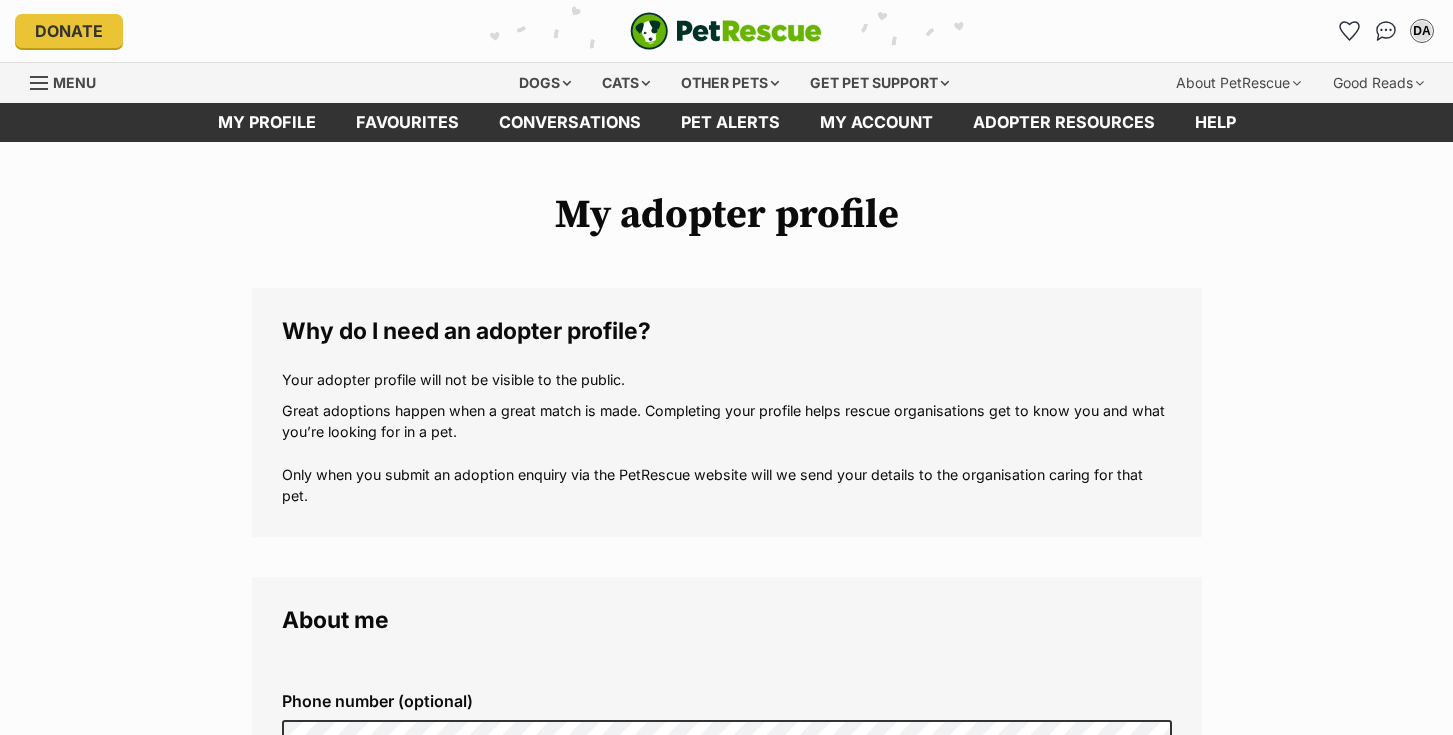 scroll, scrollTop: 0, scrollLeft: 0, axis: both 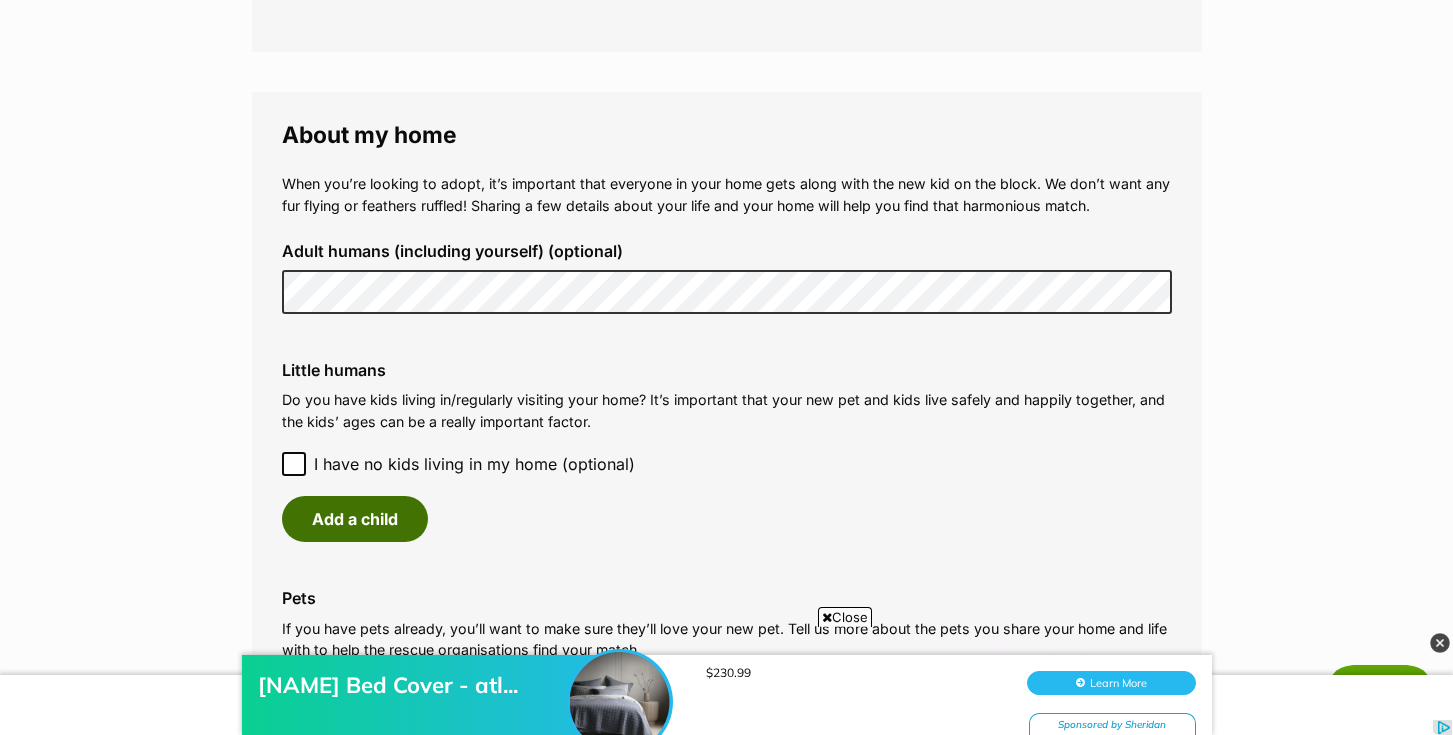 click on "Add a child" at bounding box center [355, 519] 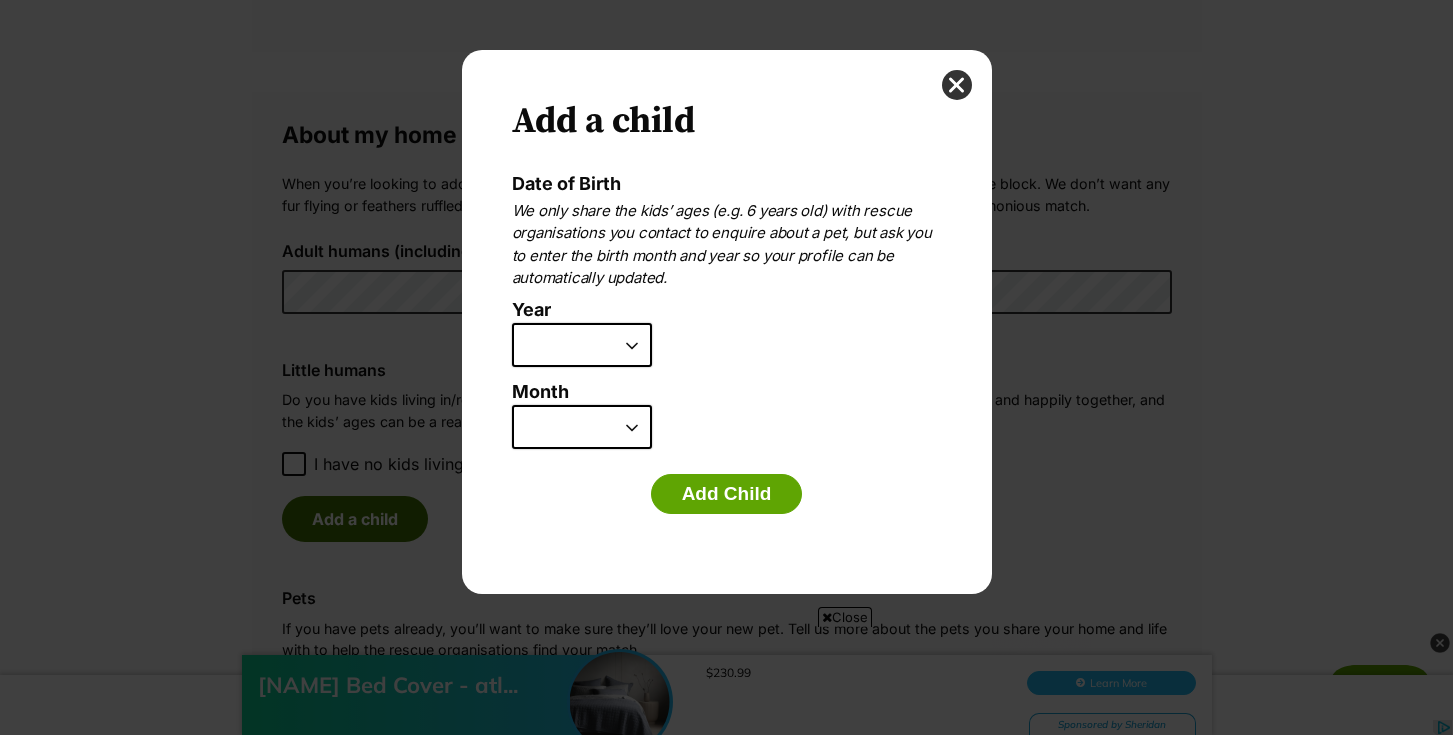 scroll, scrollTop: 0, scrollLeft: 0, axis: both 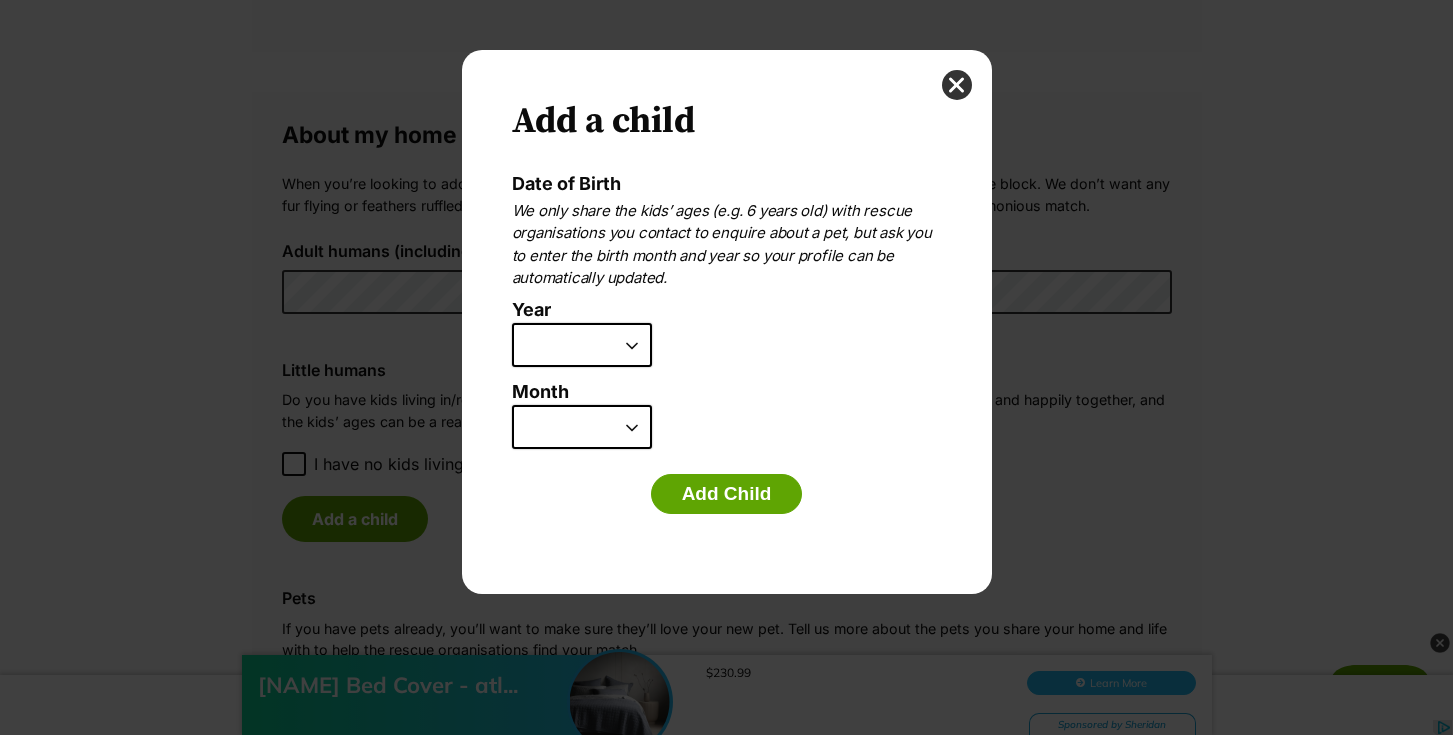 click on "2025
2024
2023
2022
2021
2020
2019
2018
2017
2016
2015
2014
2013
2012
2011
2010
2009
2008
2007" at bounding box center [582, 345] 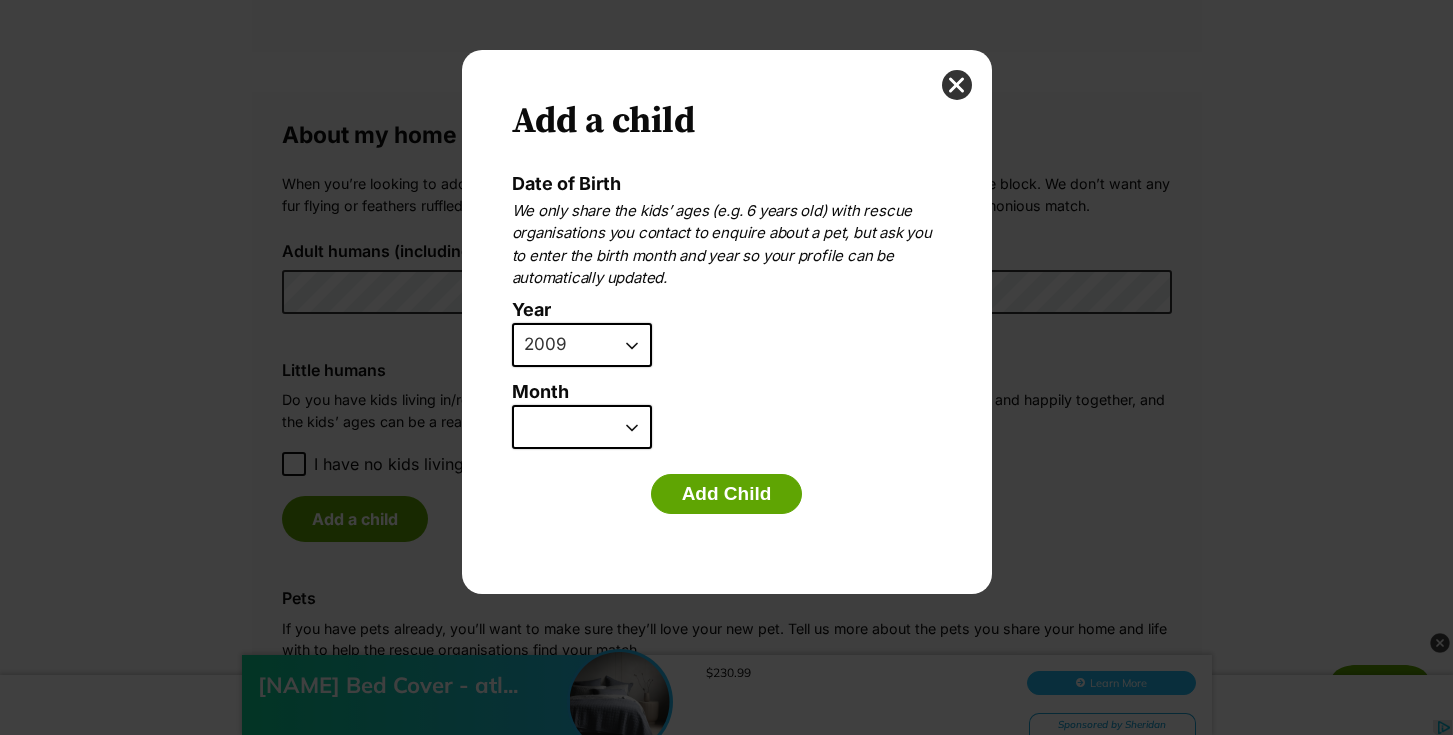 click on "January
February
March
April
May
June
July
August
September
October
November
December" at bounding box center [582, 427] 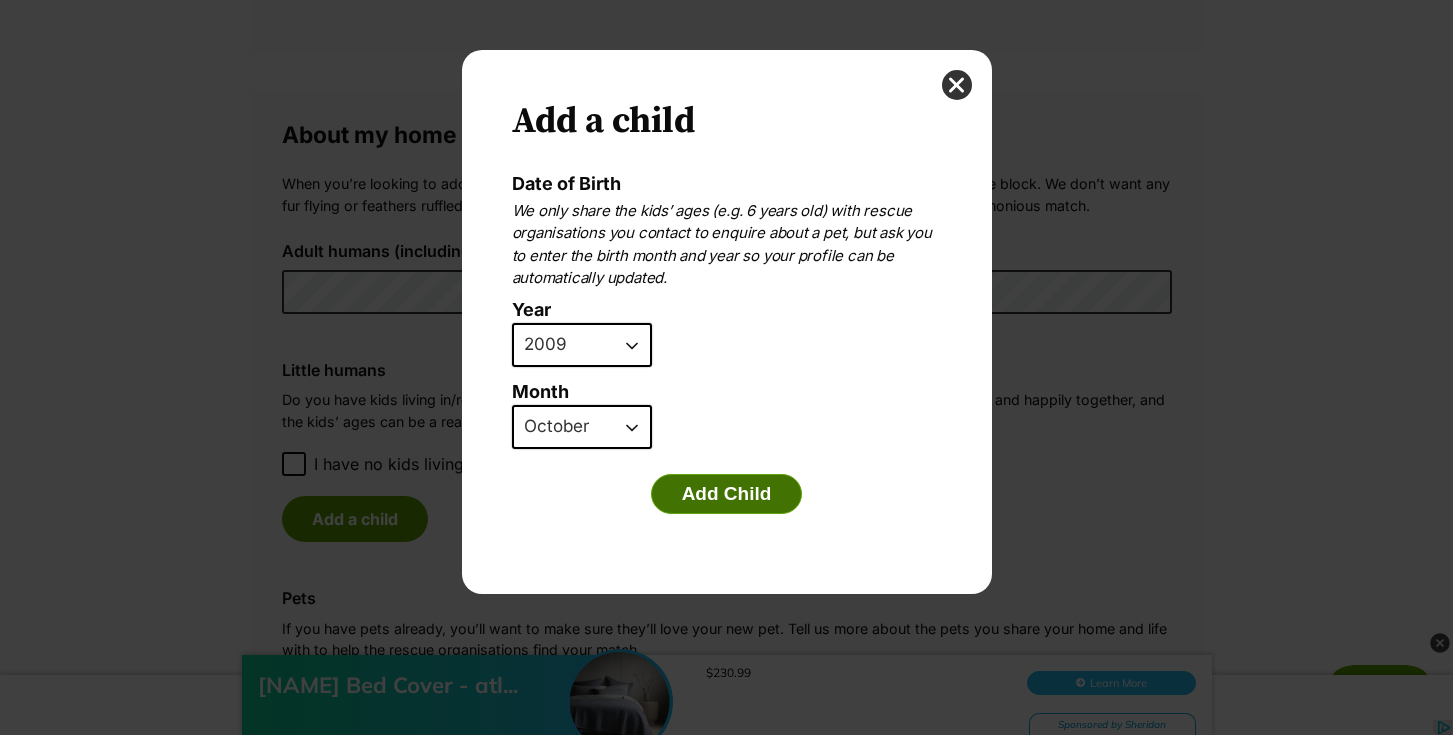 click on "Add Child" at bounding box center (727, 494) 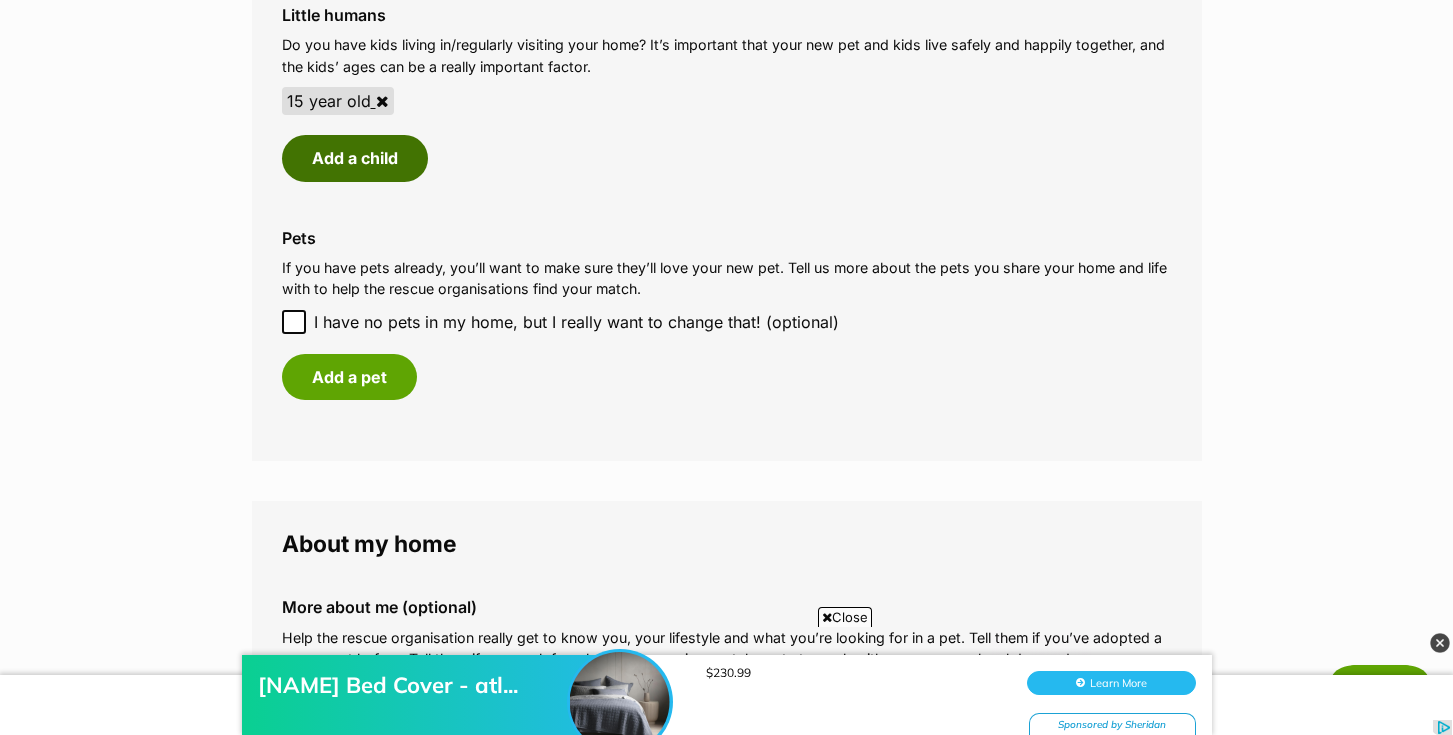 scroll, scrollTop: 0, scrollLeft: 0, axis: both 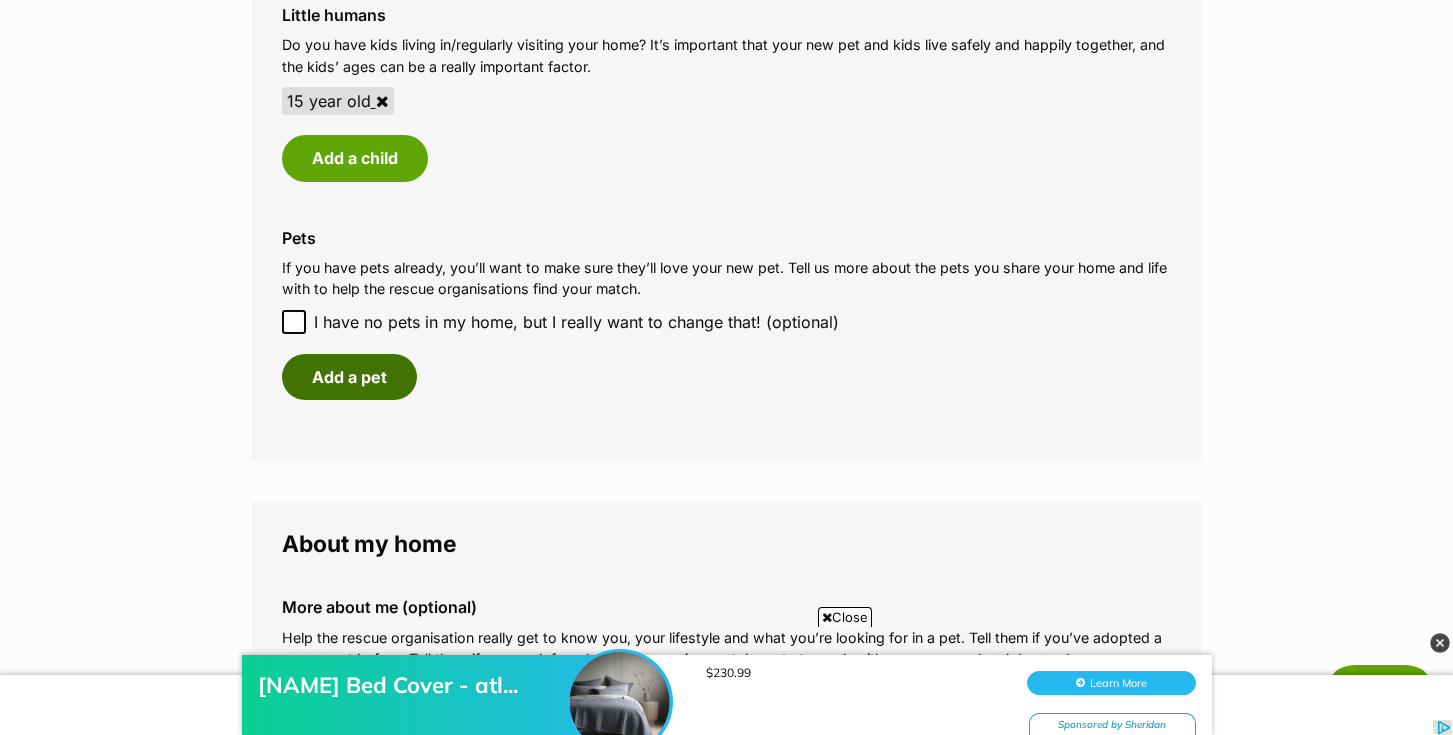 click on "Add a pet" at bounding box center [349, 377] 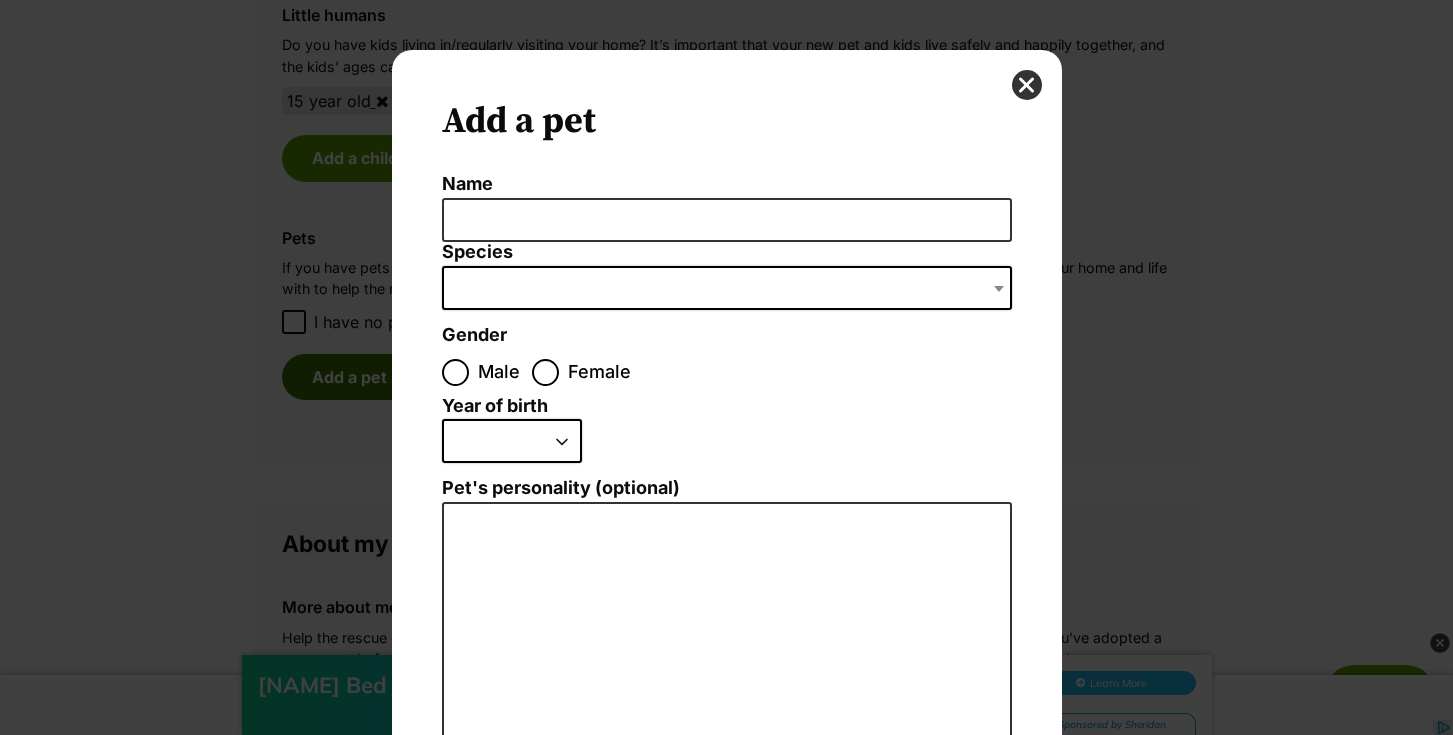 scroll, scrollTop: 0, scrollLeft: 0, axis: both 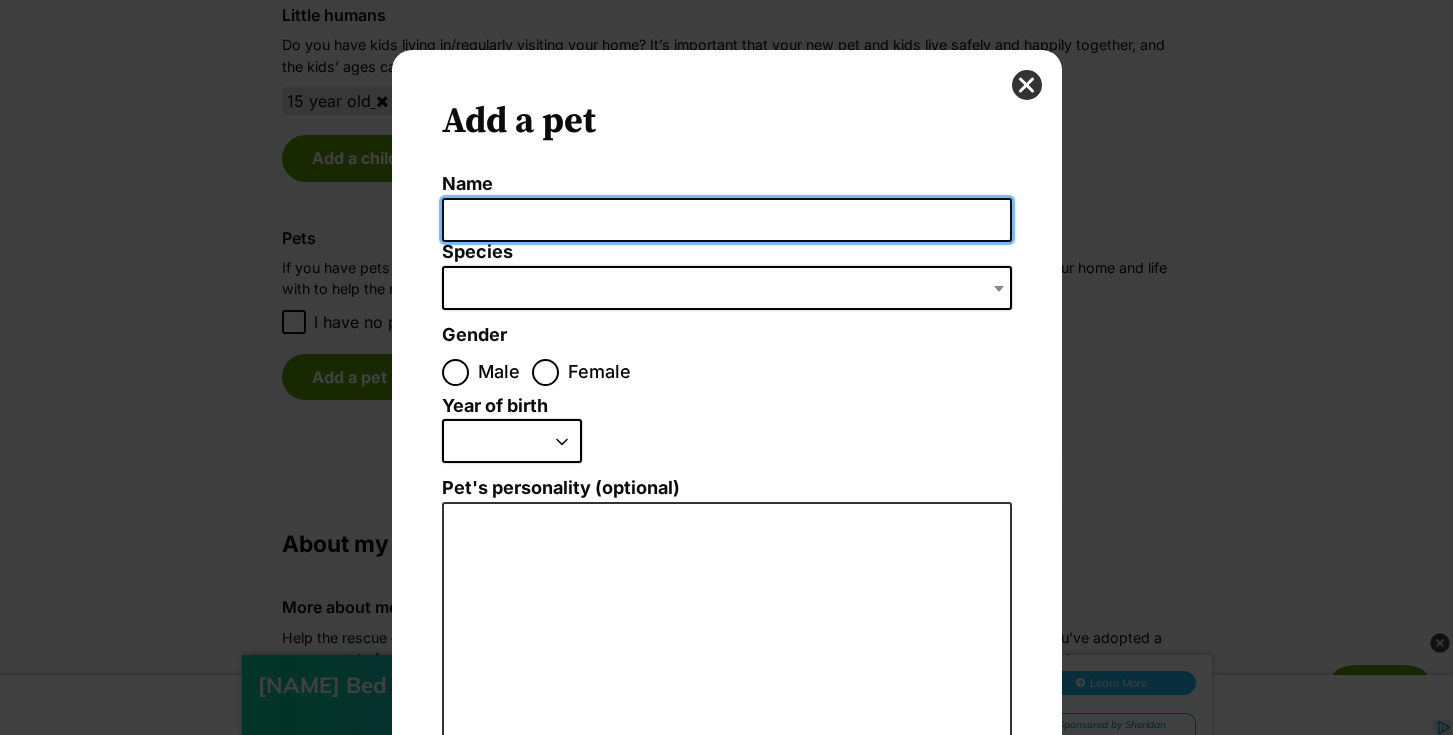 click on "Name" at bounding box center [727, 220] 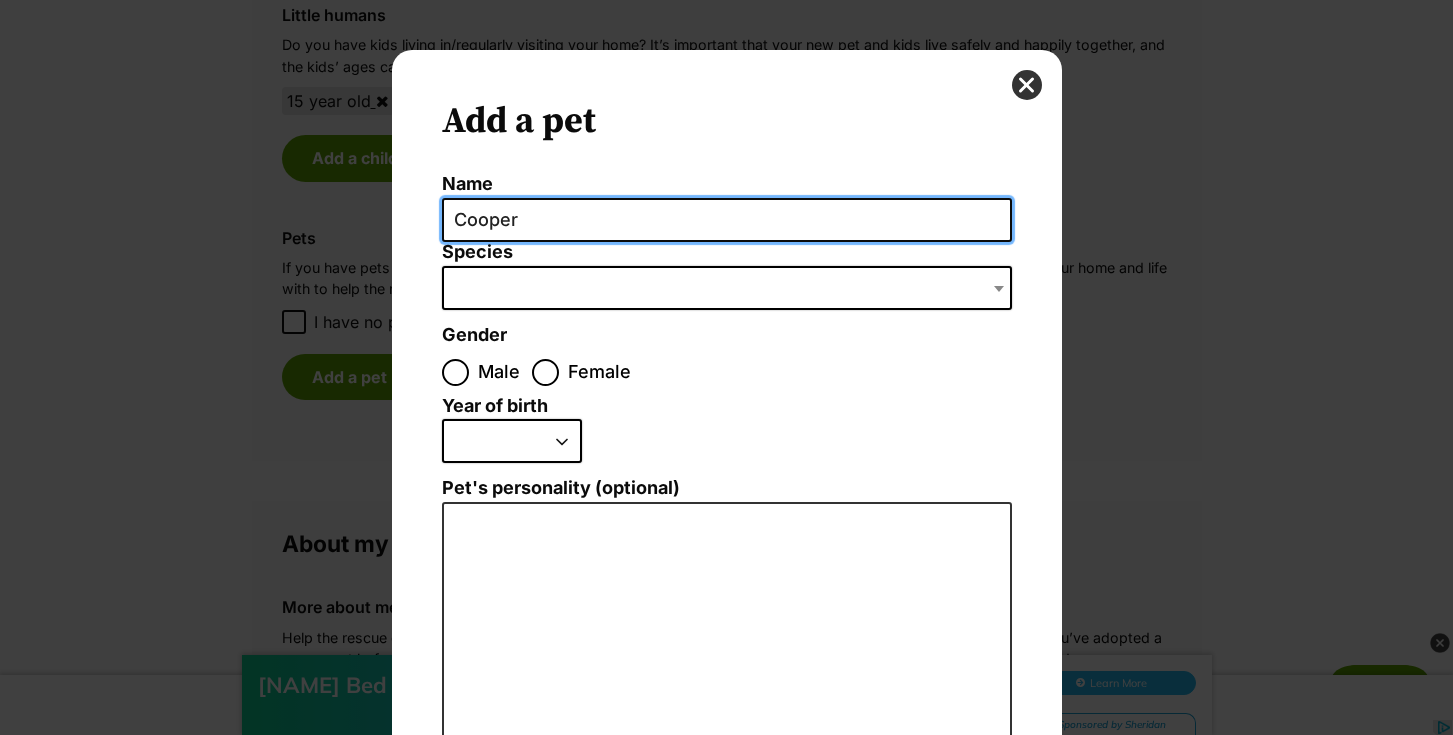 type on "Cooper" 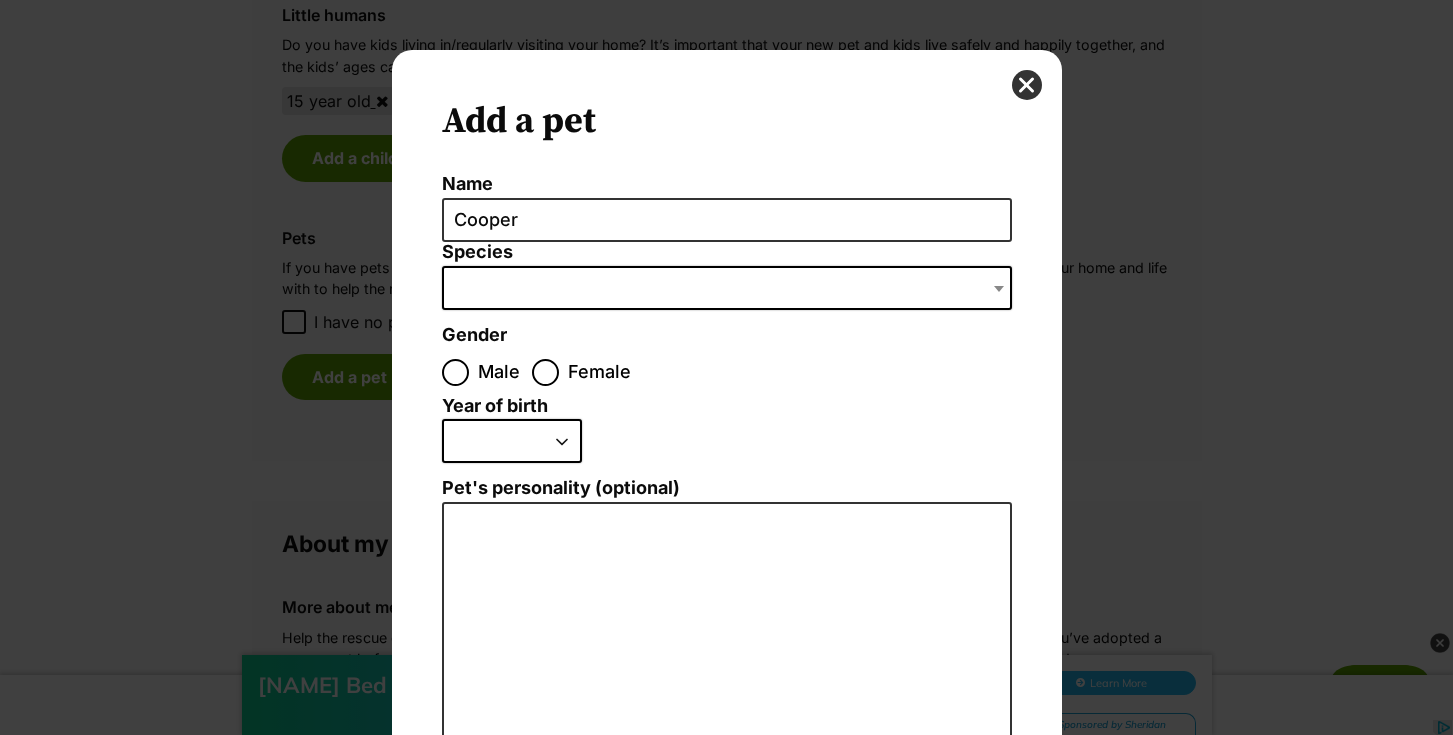 click at bounding box center [727, 288] 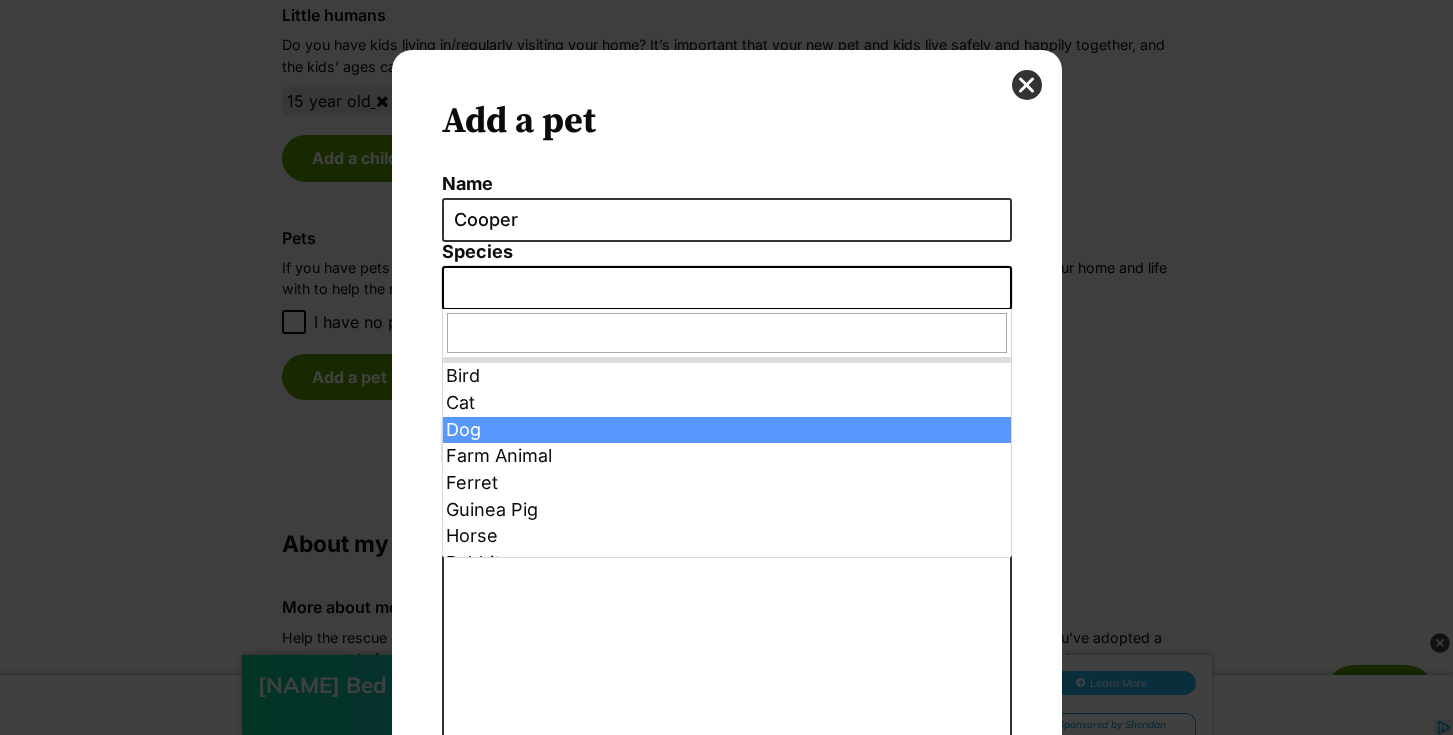 select on "1" 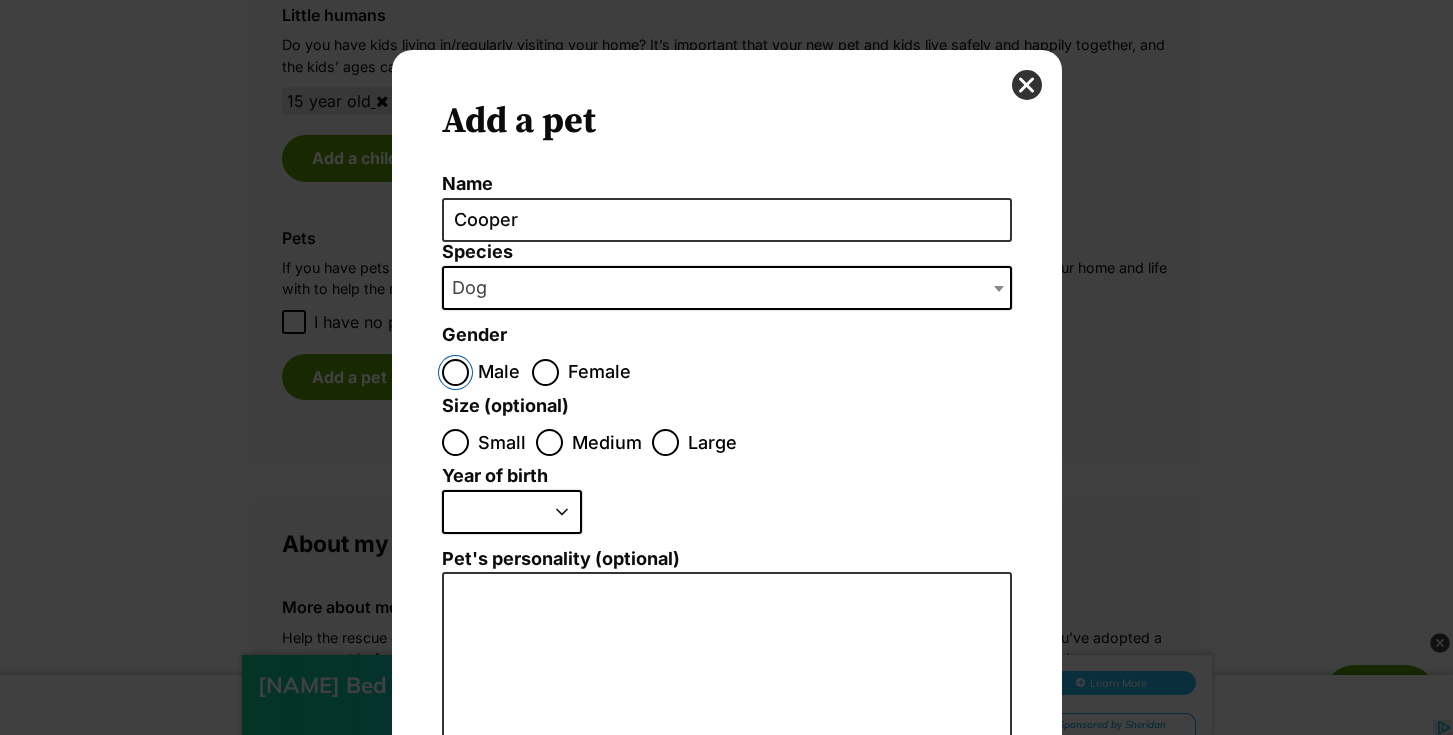 click on "Male" at bounding box center (455, 372) 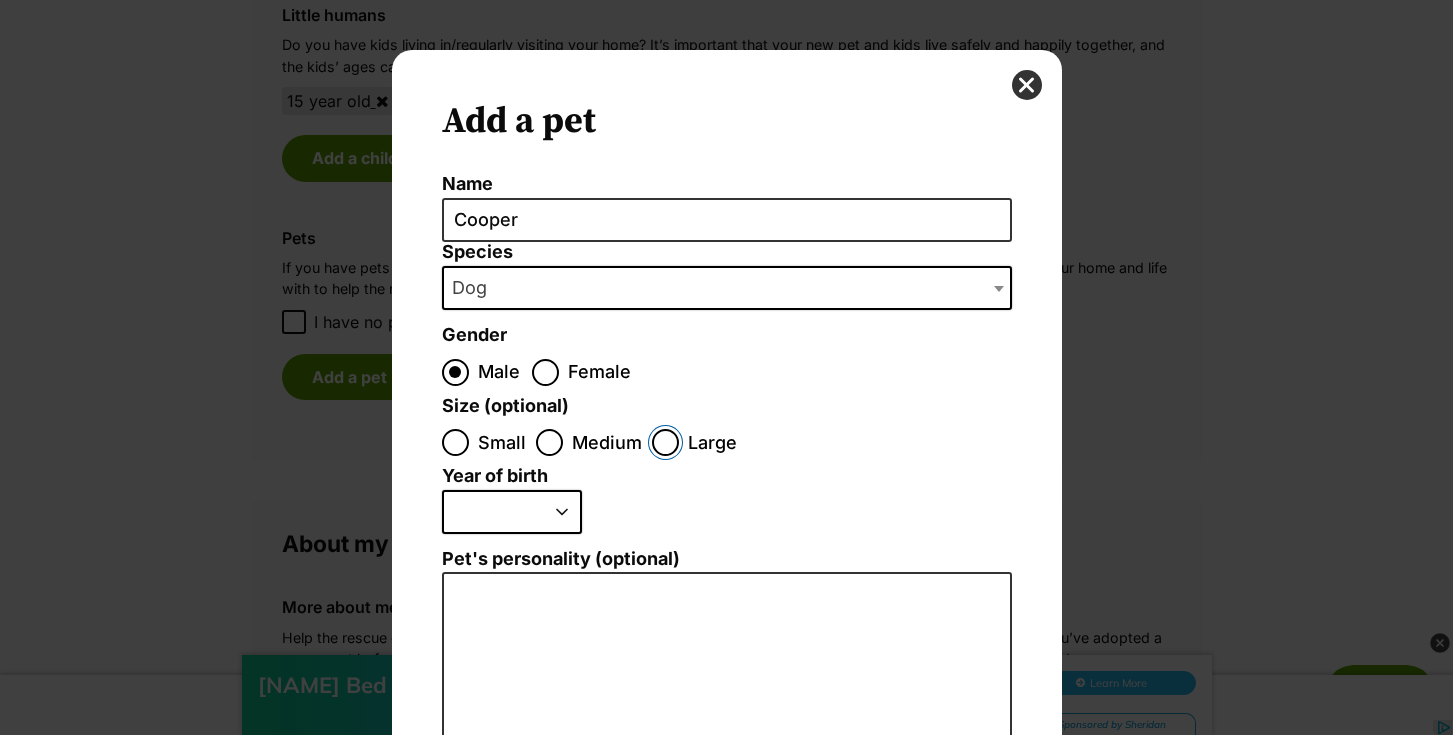 click on "Large" at bounding box center [665, 442] 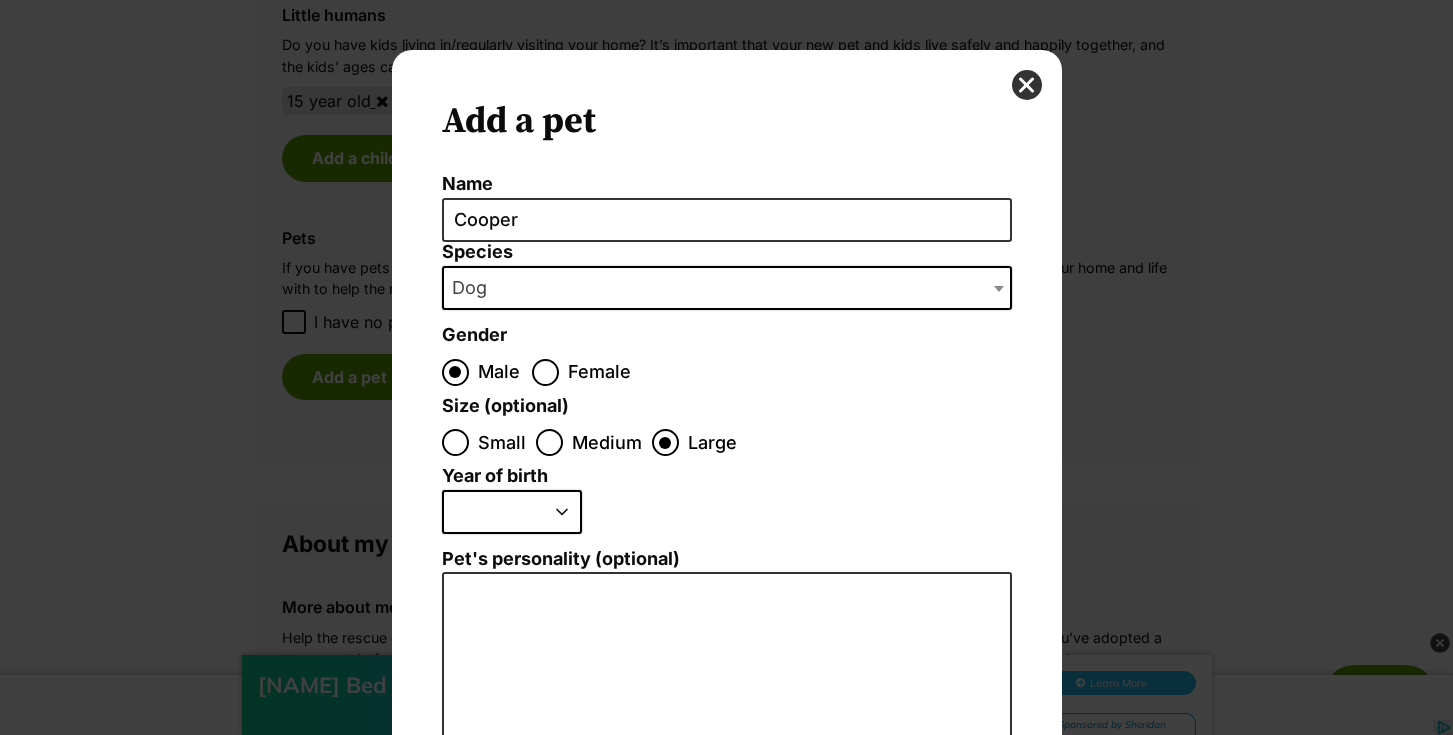 click on "2025
2024
2023
2022
2021
2020
2019
2018
2017
2016
2015
2014
2013
2012
2011
2010
2009
2008
2007
2006
2005
2004
2003
2002
2001
2000
1999
1998
1997
1996
1995" at bounding box center (512, 512) 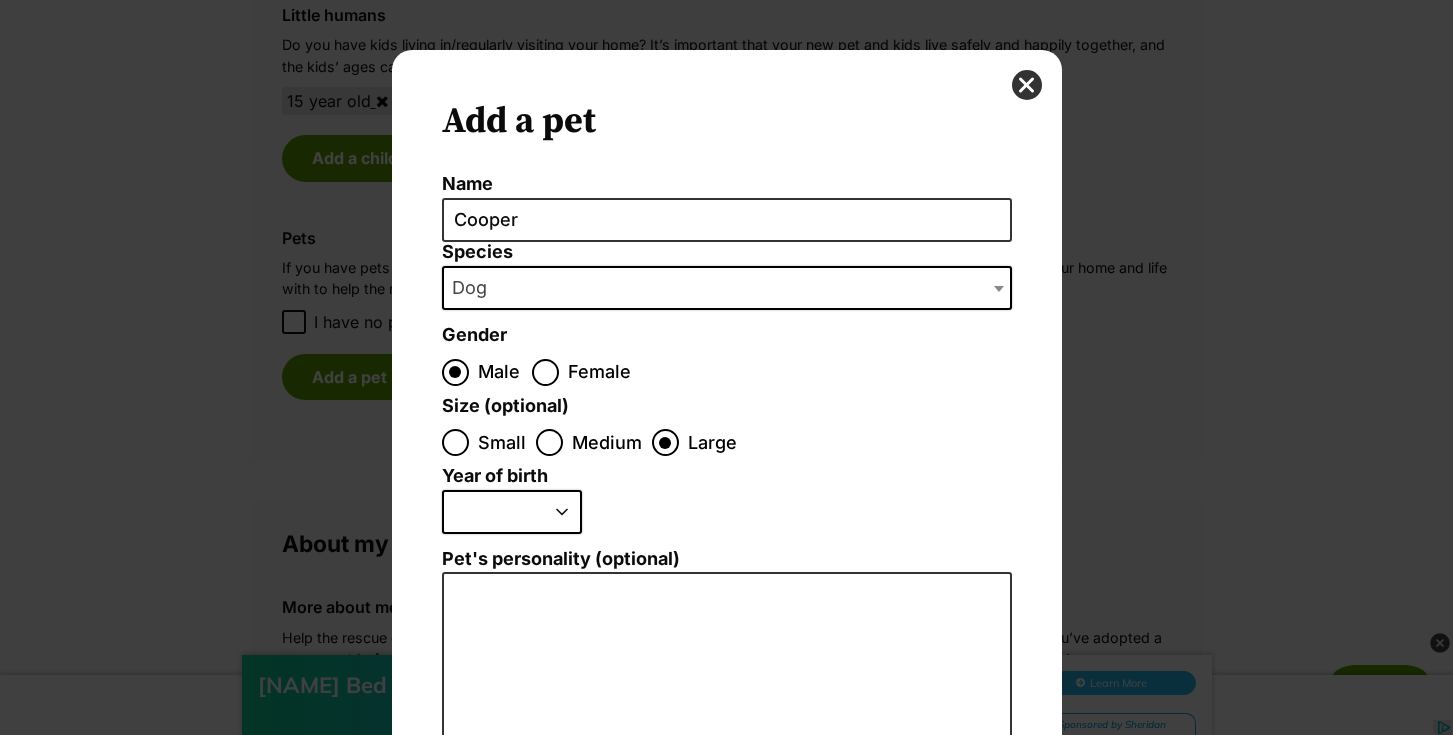 select on "2016" 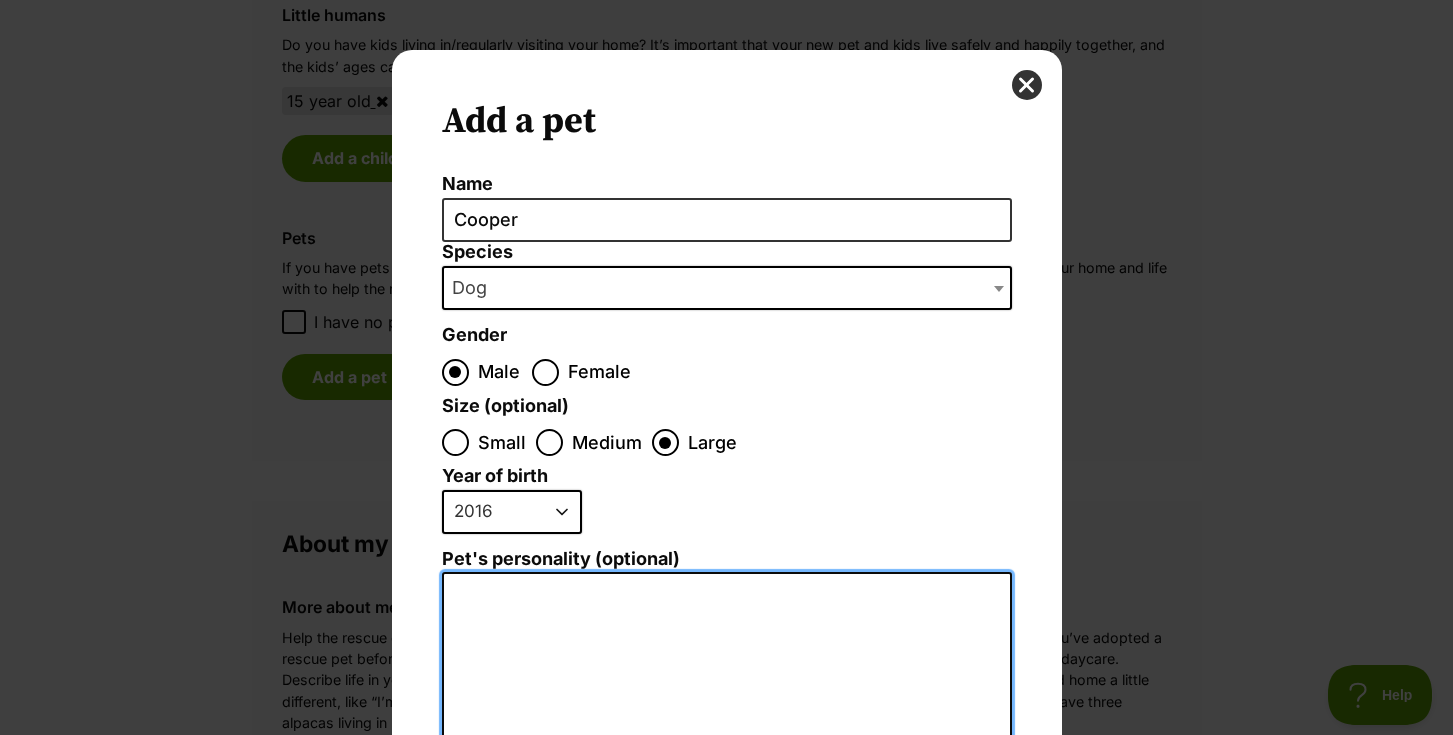click on "Pet's personality (optional)" at bounding box center (727, 791) 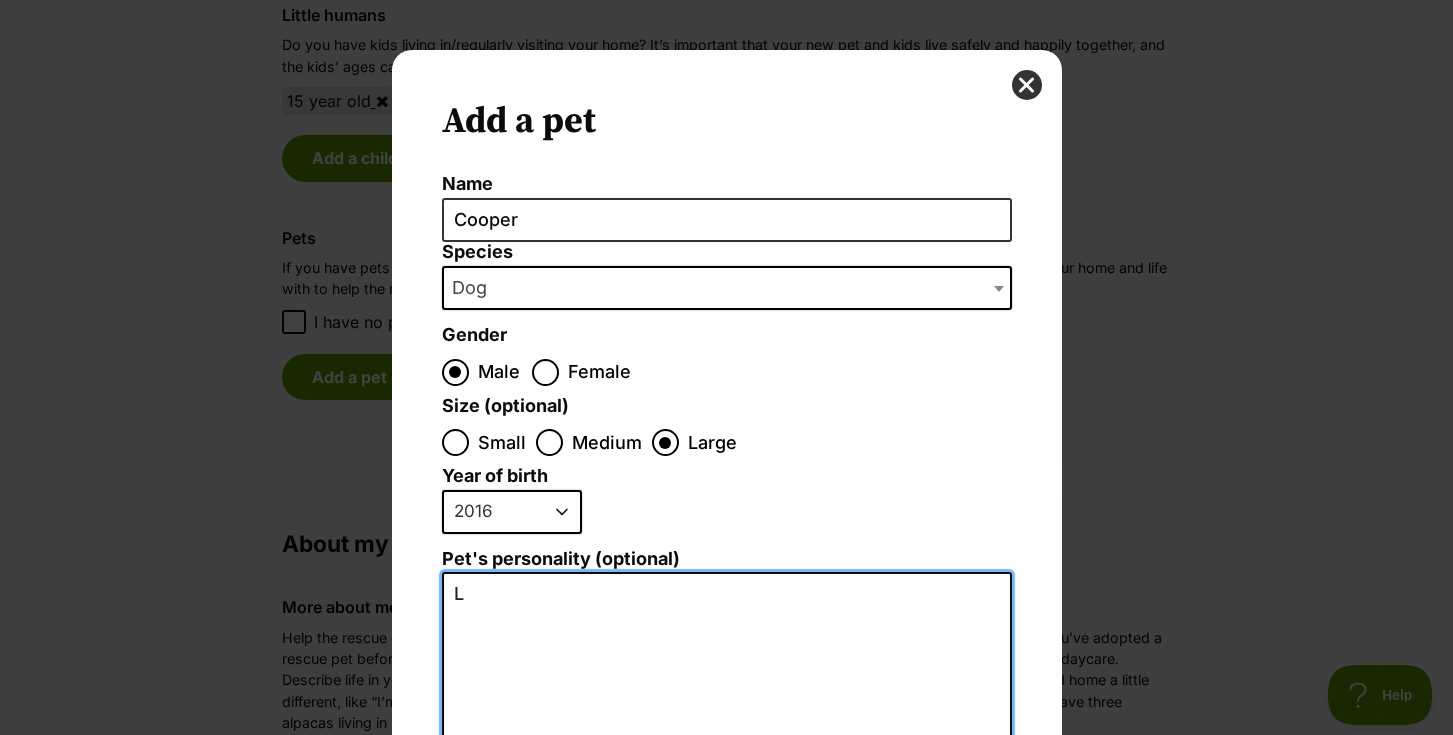 scroll, scrollTop: 0, scrollLeft: 0, axis: both 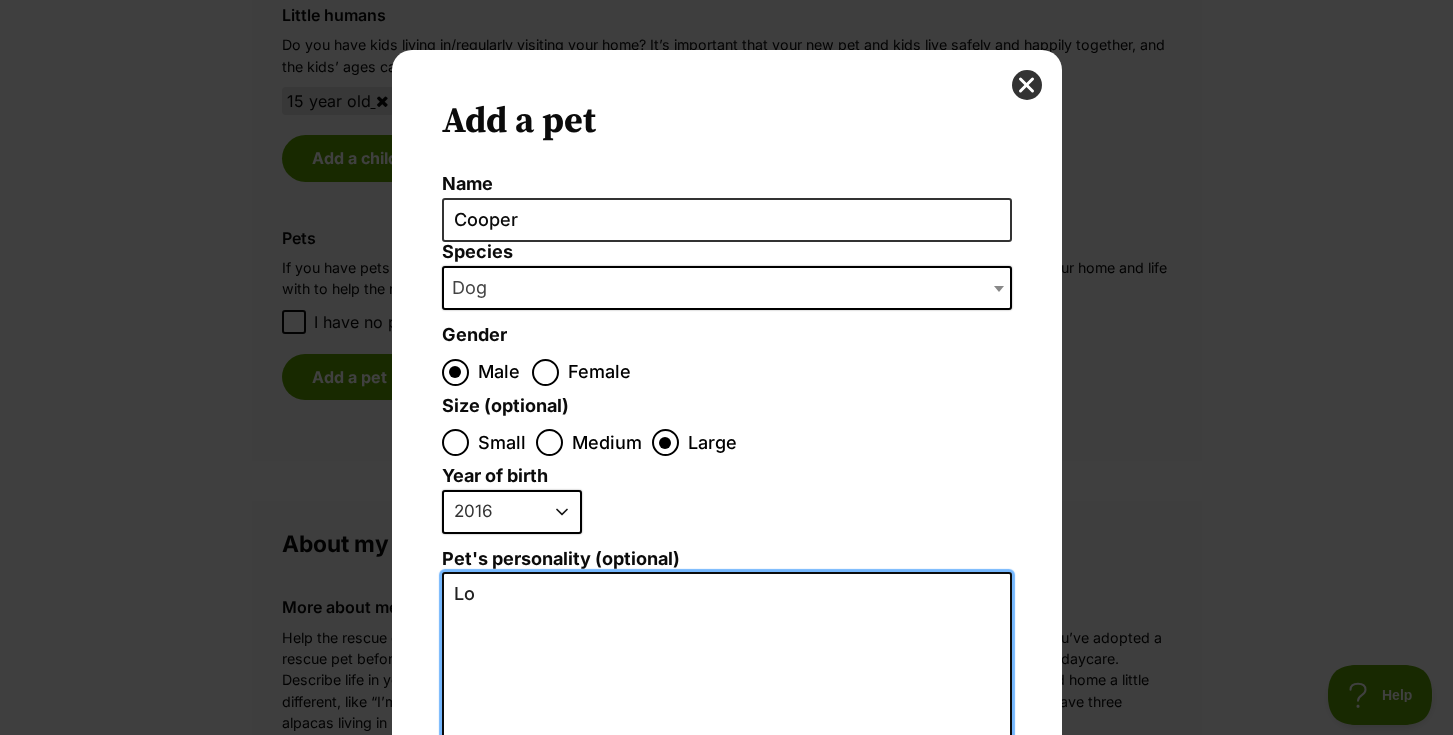 type on "L" 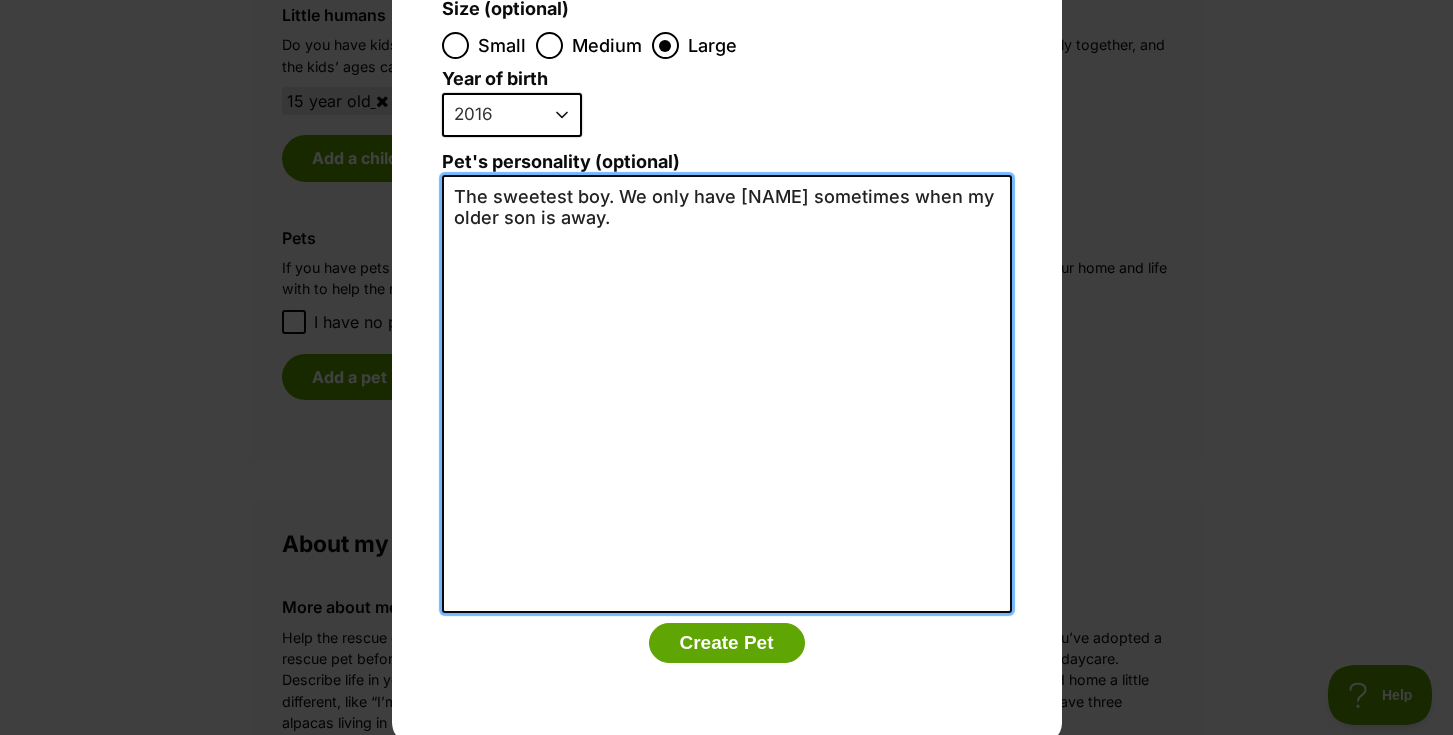 scroll, scrollTop: 405, scrollLeft: 0, axis: vertical 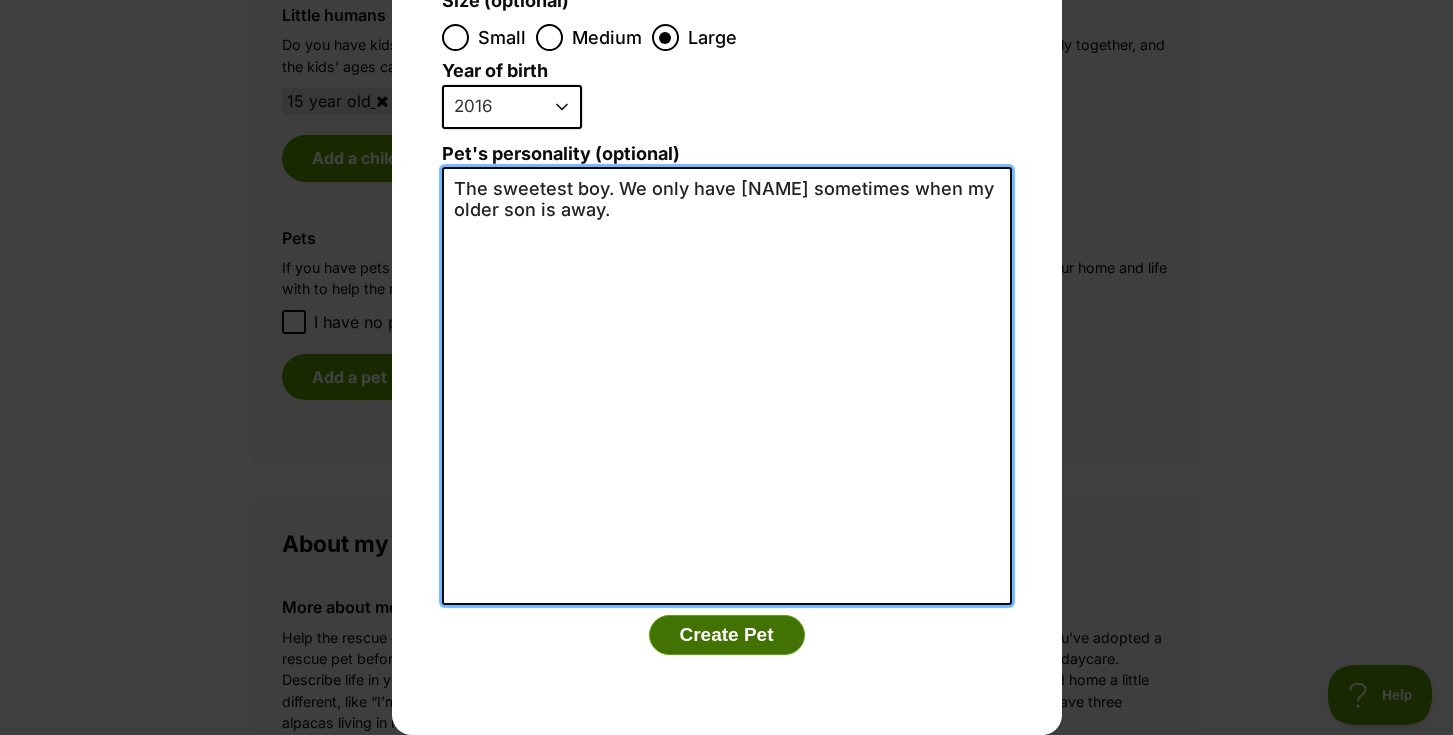 type on "The sweetest boy. We only have [NAME] sometimes when my older son is away." 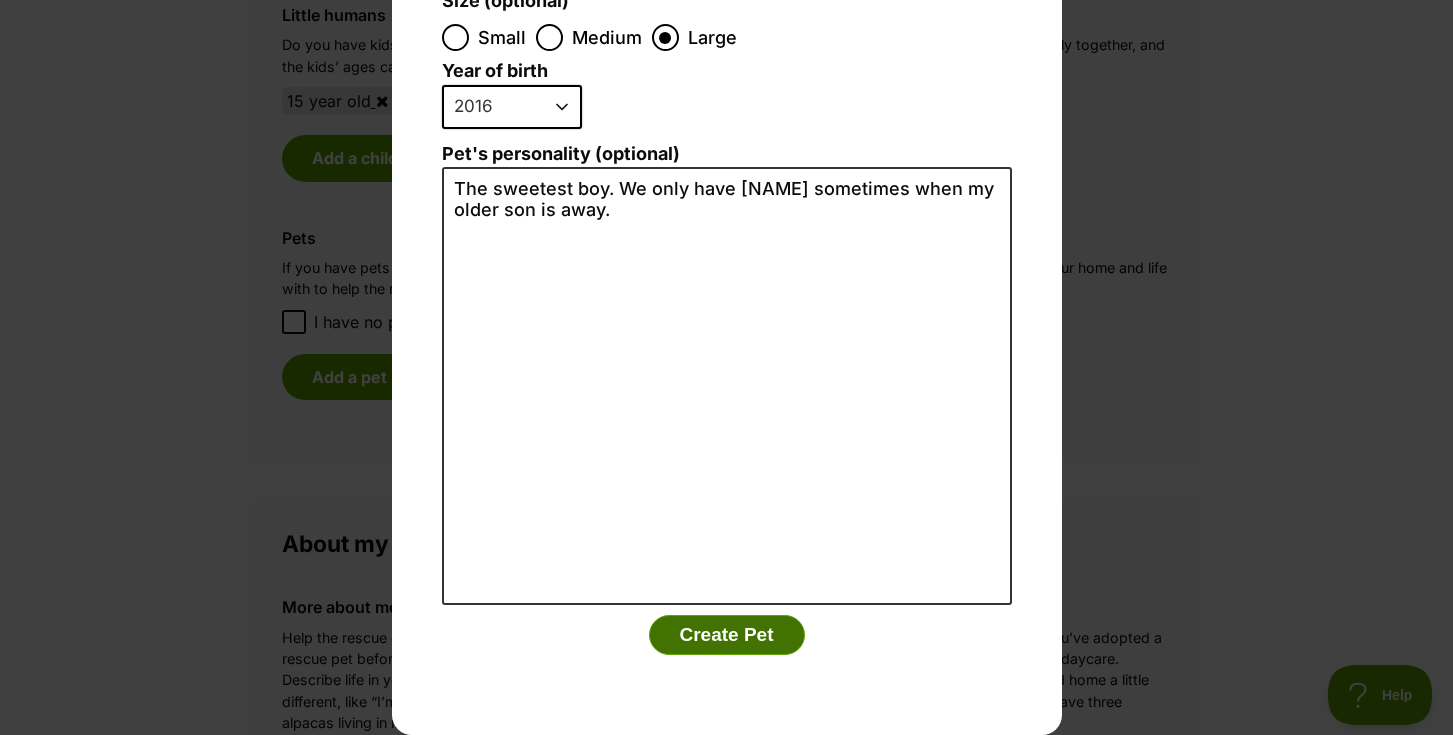 click on "Create Pet" at bounding box center (727, 635) 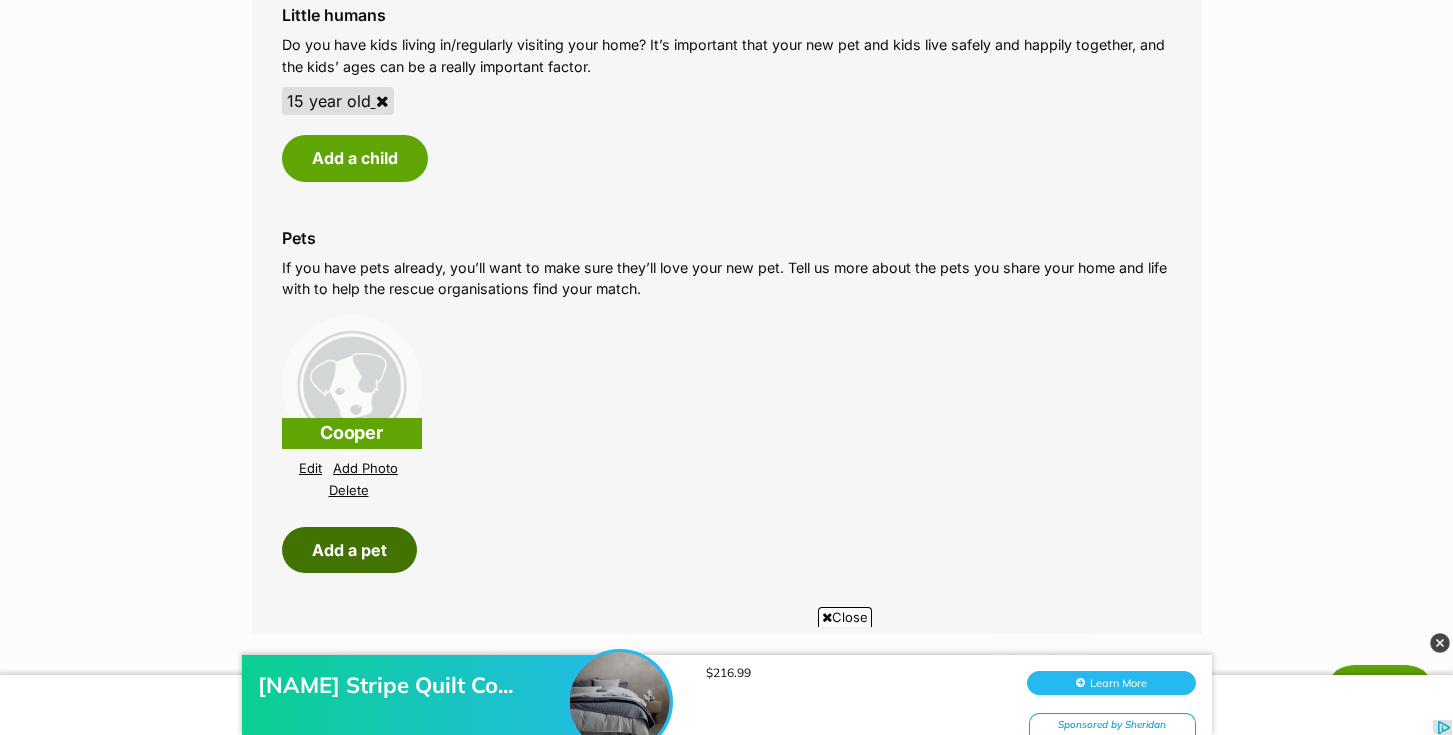 scroll, scrollTop: 0, scrollLeft: 0, axis: both 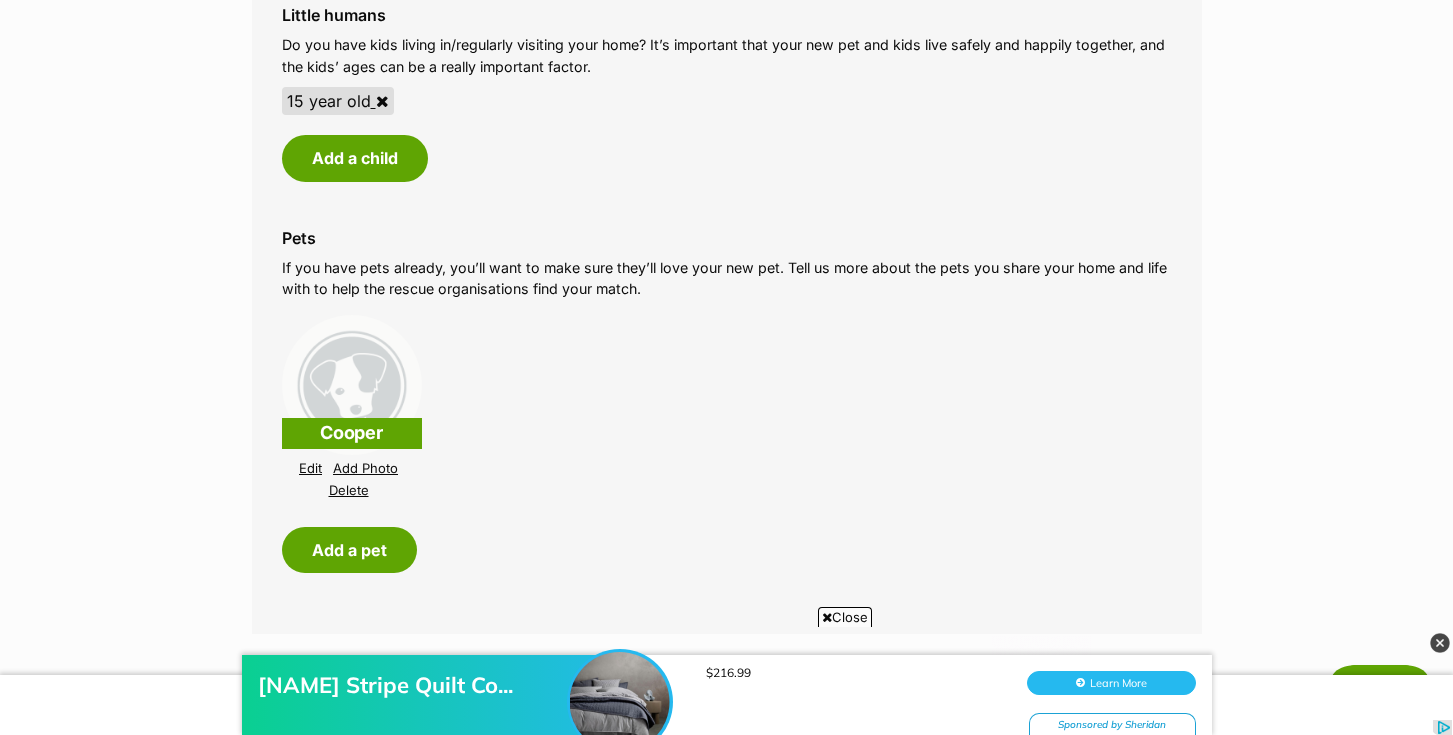 click on "Add Photo" at bounding box center (365, 468) 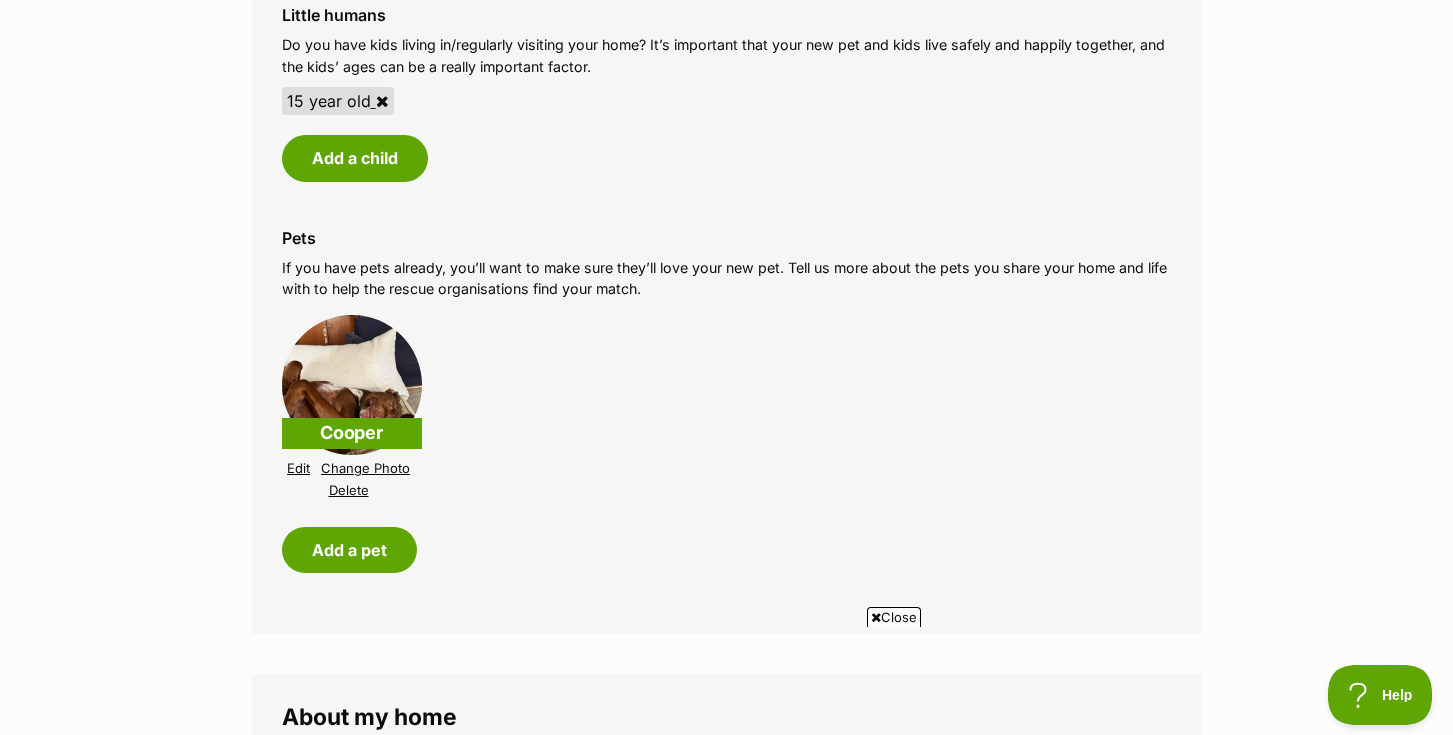 click on "Edit" at bounding box center (298, 468) 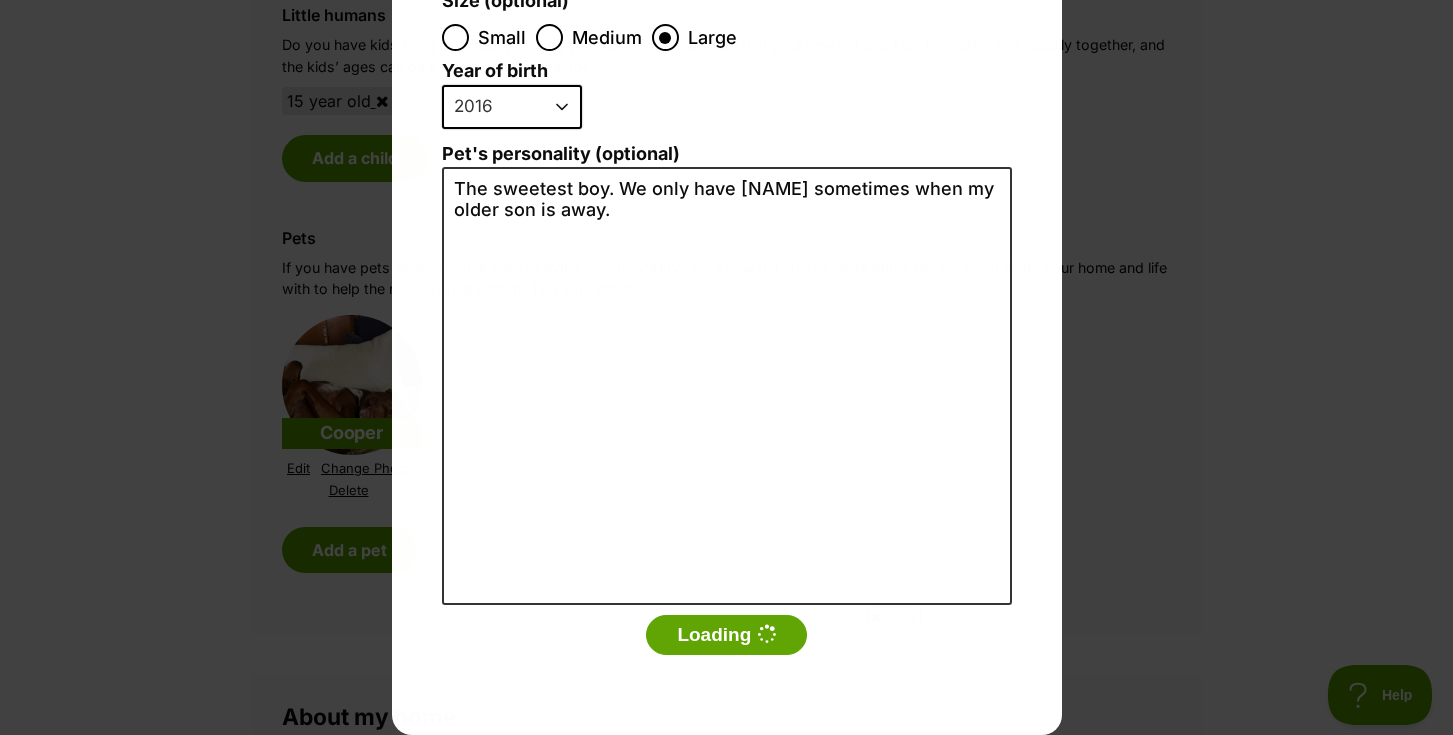 scroll, scrollTop: 0, scrollLeft: 0, axis: both 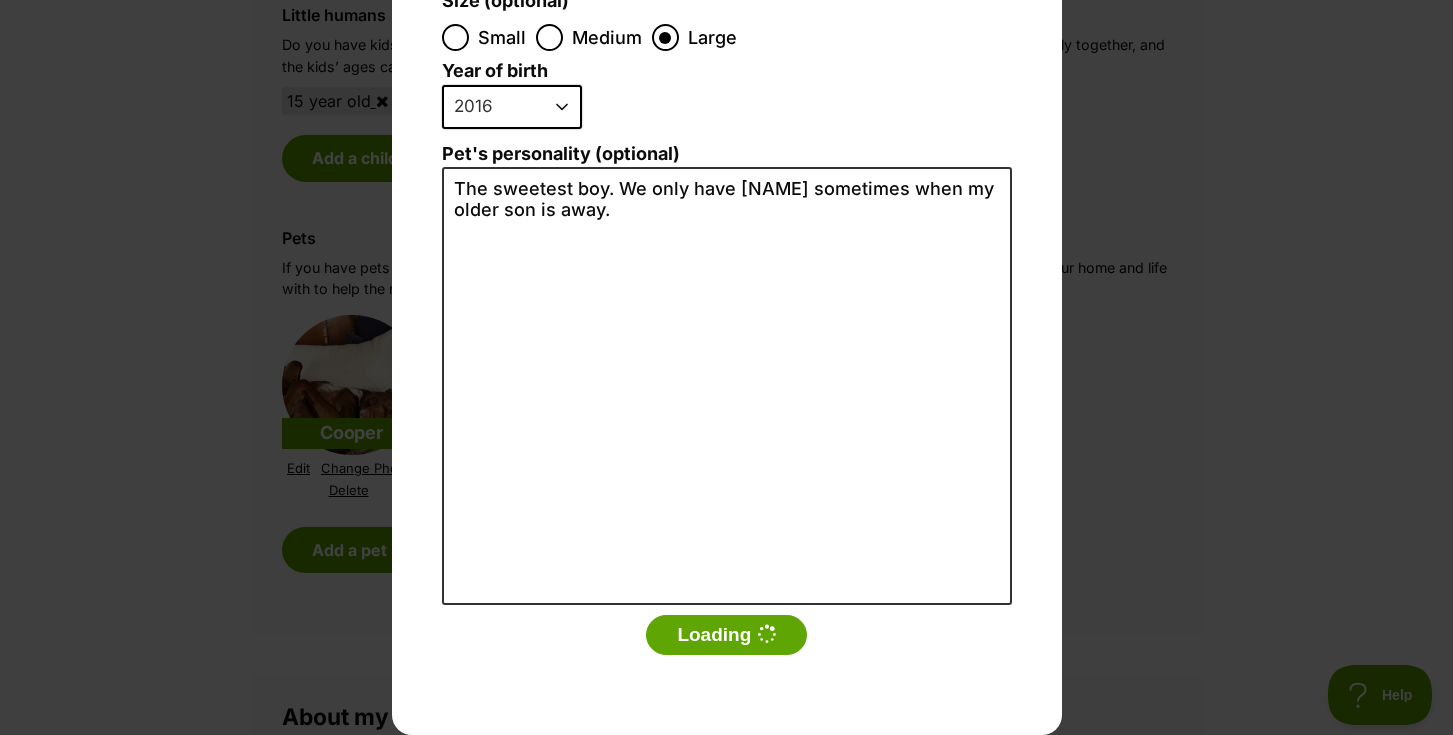 click on "Add a pet
Name [NAME]
Species
Bird
Cat
Dog
Farm Animal
Ferret
Guinea Pig
Horse
Rabbit
Reptile Dog
Gender
Male
Female
Size (optional)
Small
Medium
Large
Year of birth
2025
2024
2023
2022
2021
2020
2019
2018
2017
2016
2015
2014
2013
2012
2011
2010
2009
2008
2007
2006
2005
2004
2003
2002
2001
2000
1999
1998
1997
1996
1995
Pet's personality (optional) The sweetest boy. We only have [NAME] sometimes when my older son is away.
Loading" at bounding box center [726, 367] 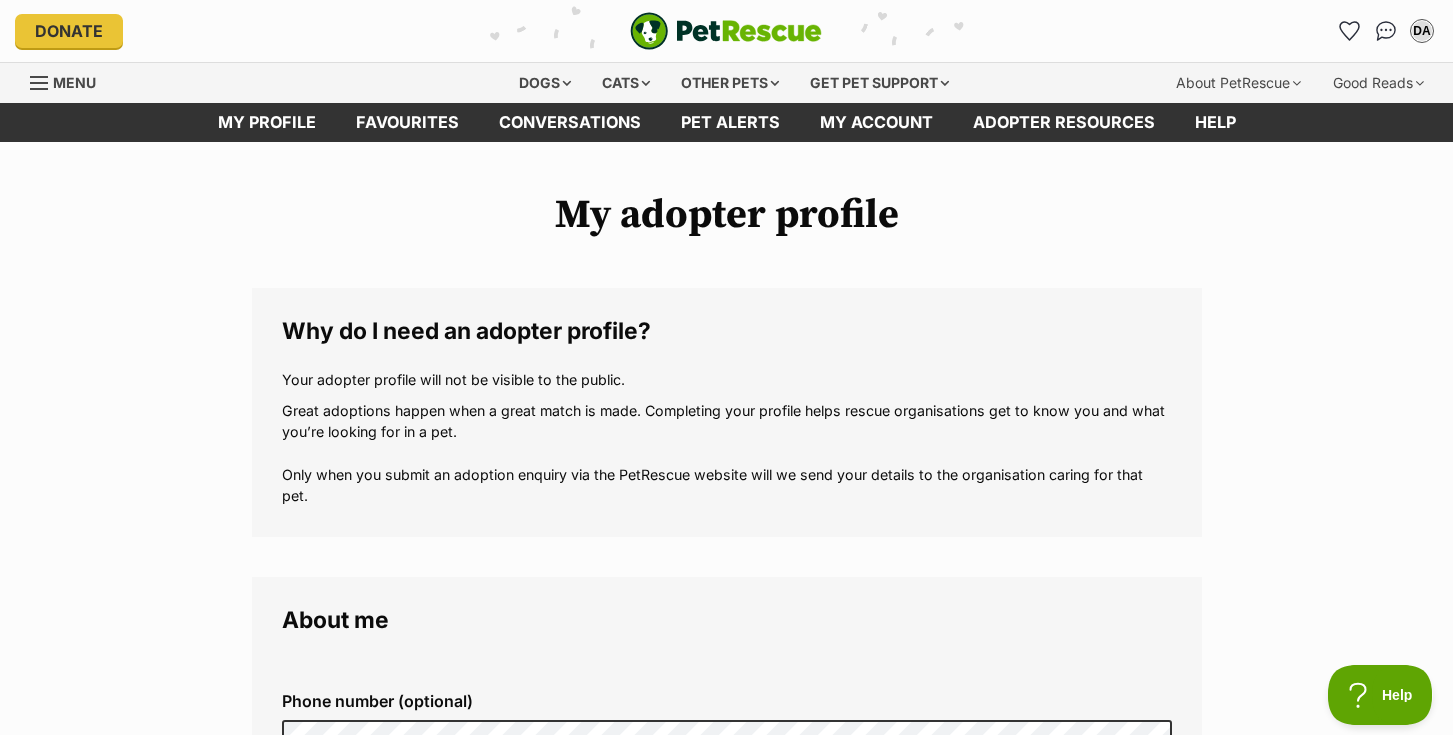 scroll, scrollTop: 1737, scrollLeft: 0, axis: vertical 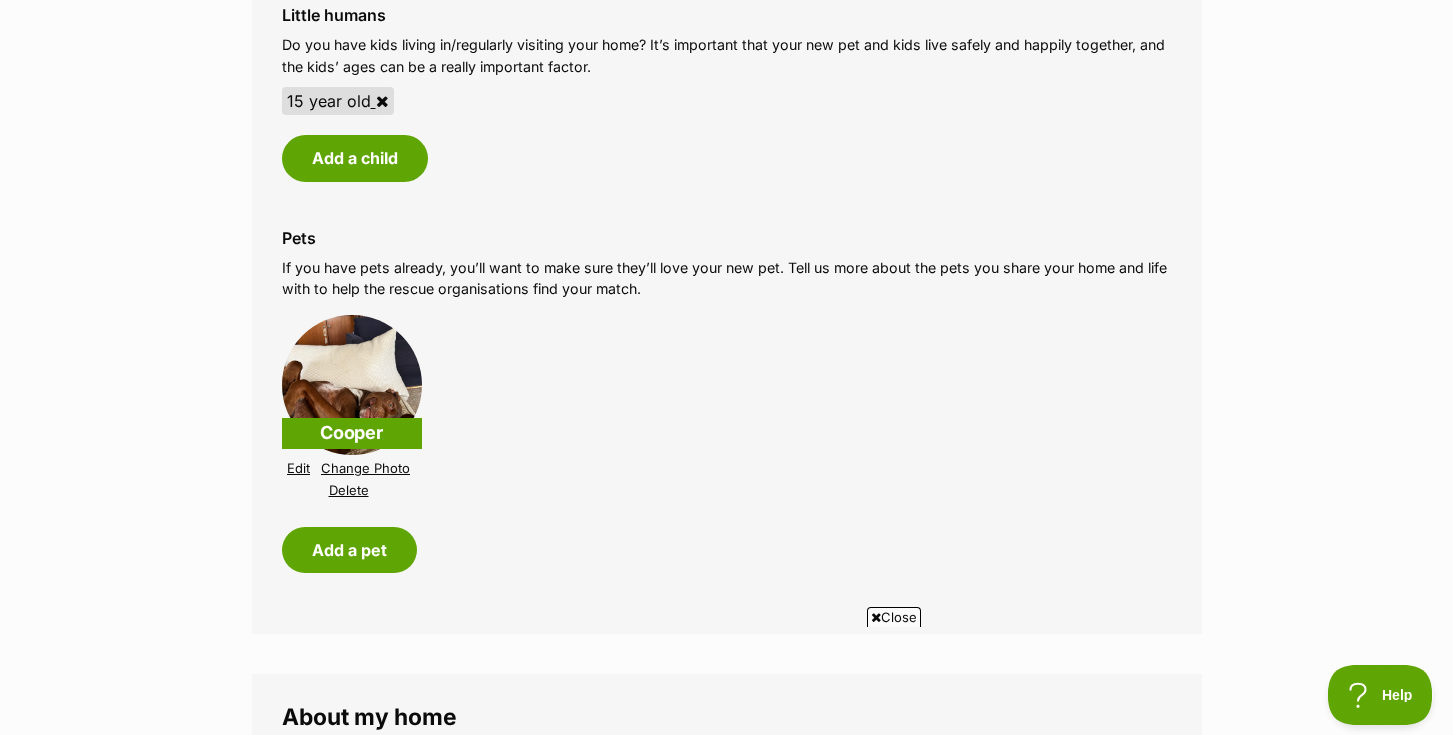 click on "Change Photo" at bounding box center [365, 468] 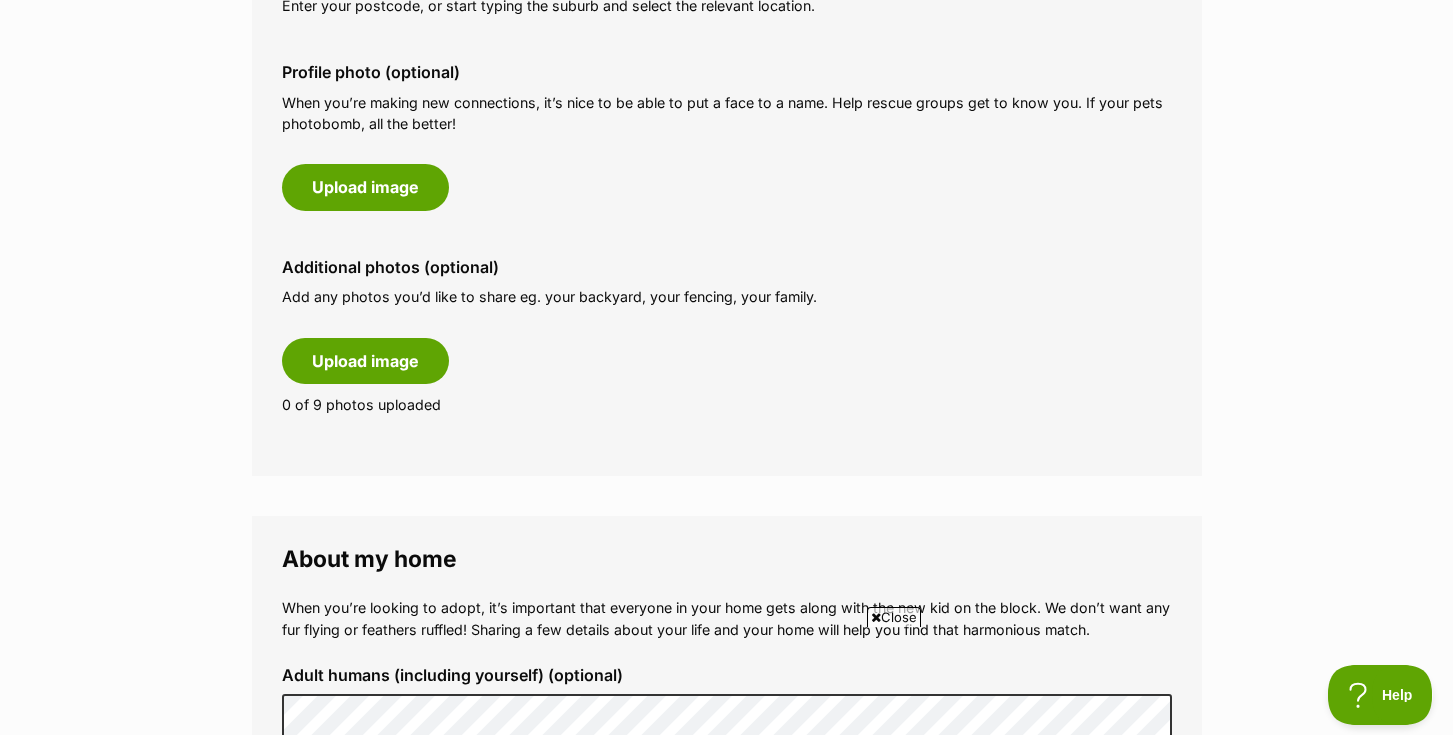 scroll, scrollTop: 967, scrollLeft: 0, axis: vertical 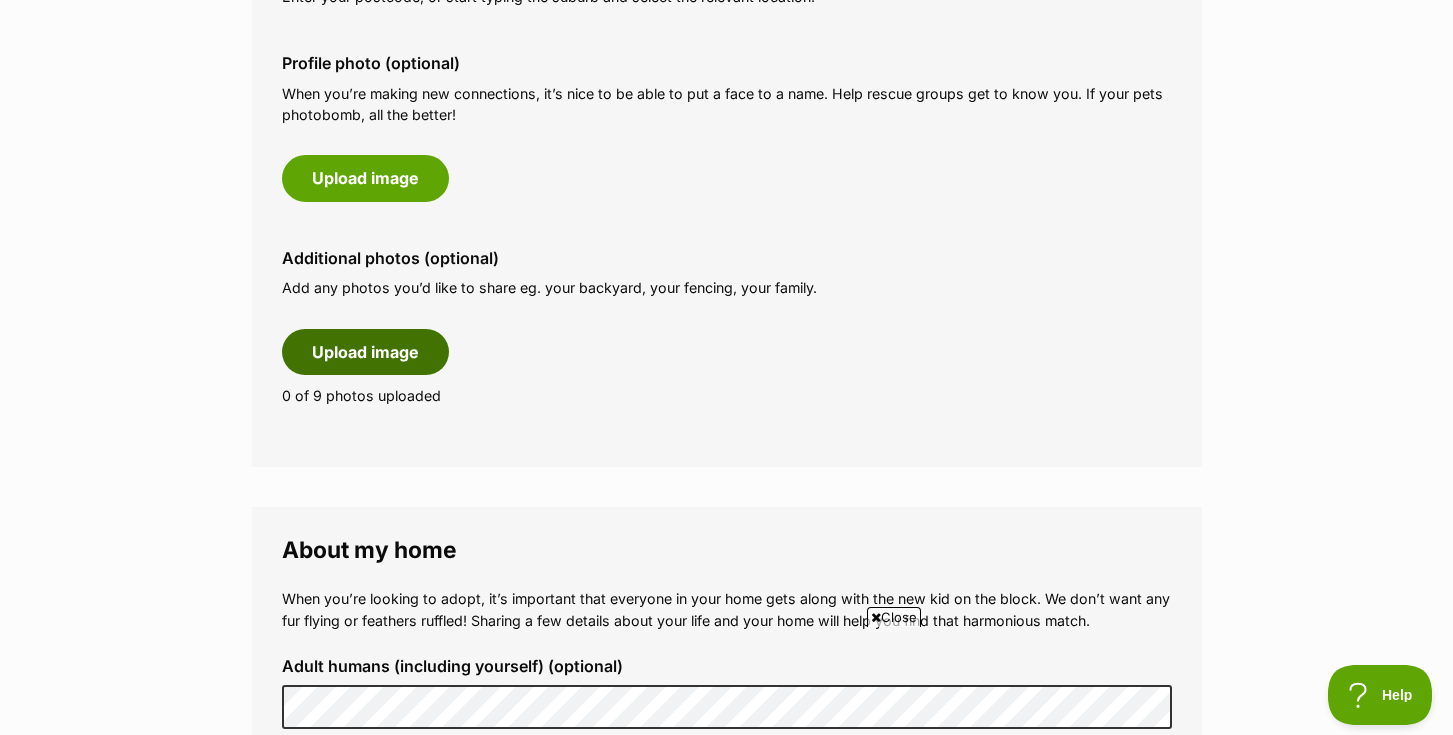 click on "Upload image" at bounding box center [365, 352] 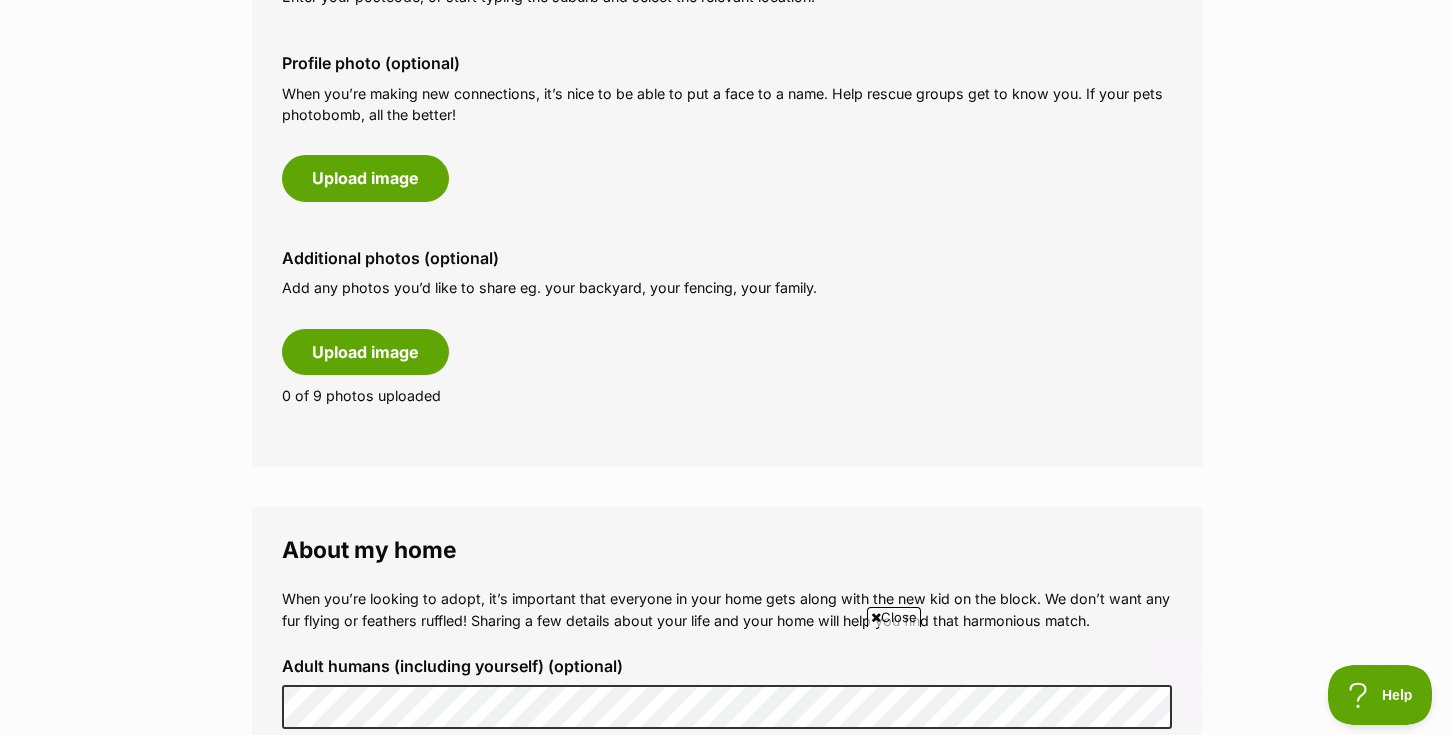 scroll, scrollTop: 0, scrollLeft: 0, axis: both 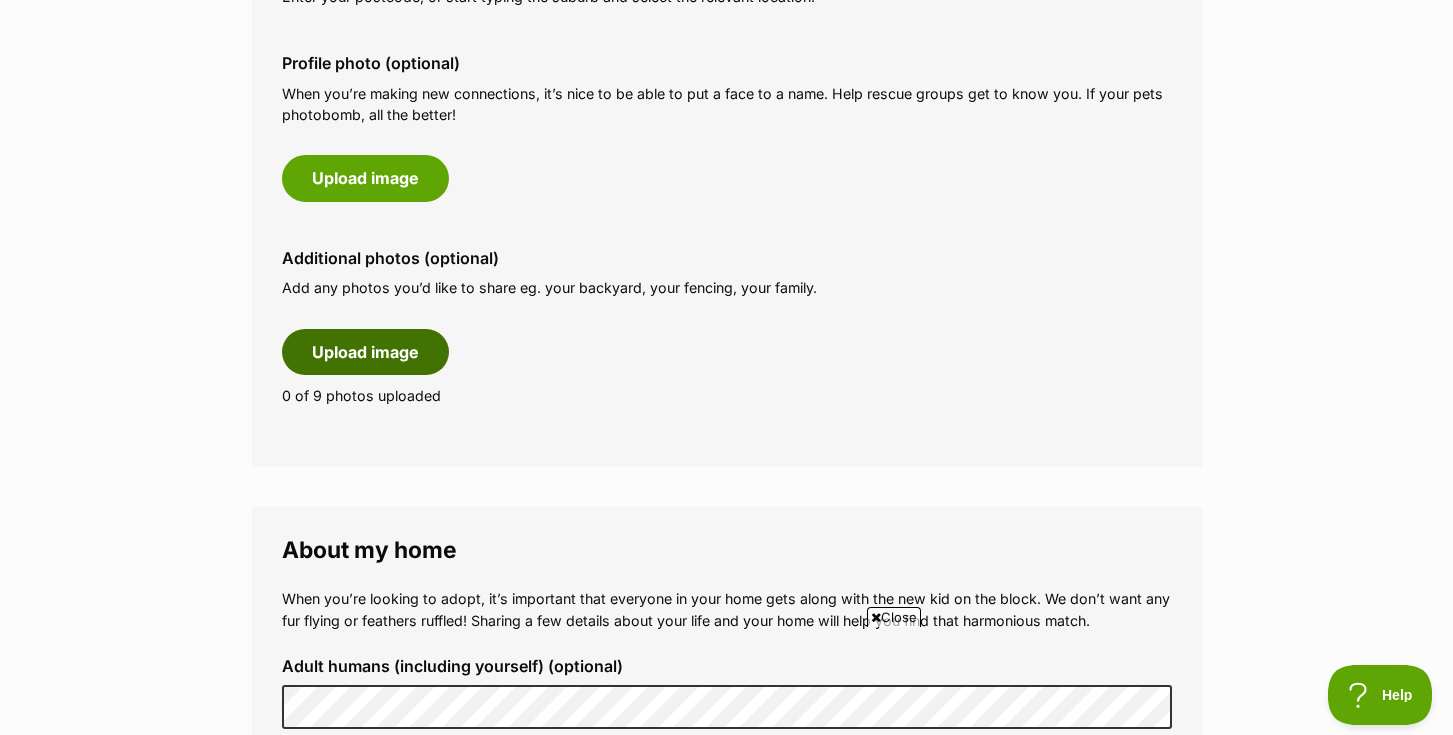 click on "Upload image" at bounding box center (365, 352) 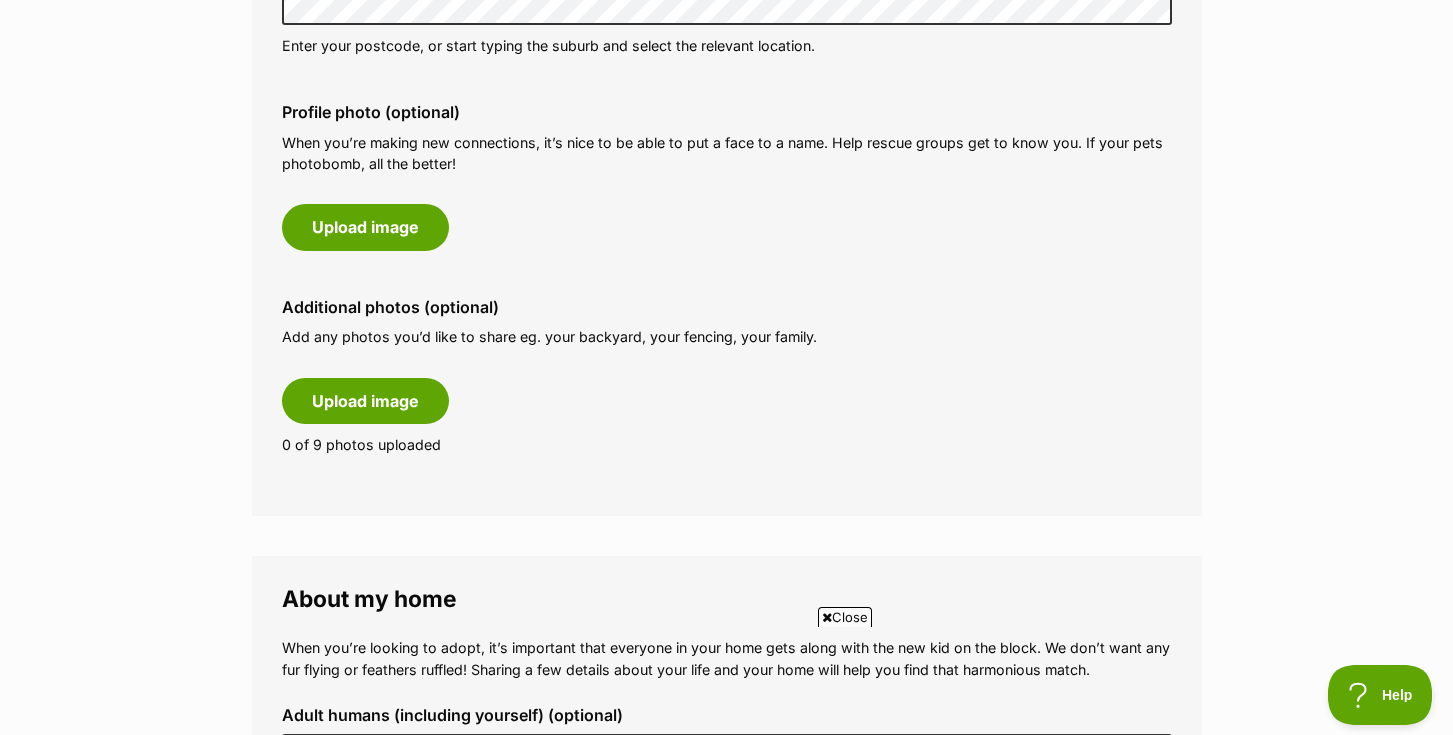 scroll, scrollTop: 0, scrollLeft: 0, axis: both 